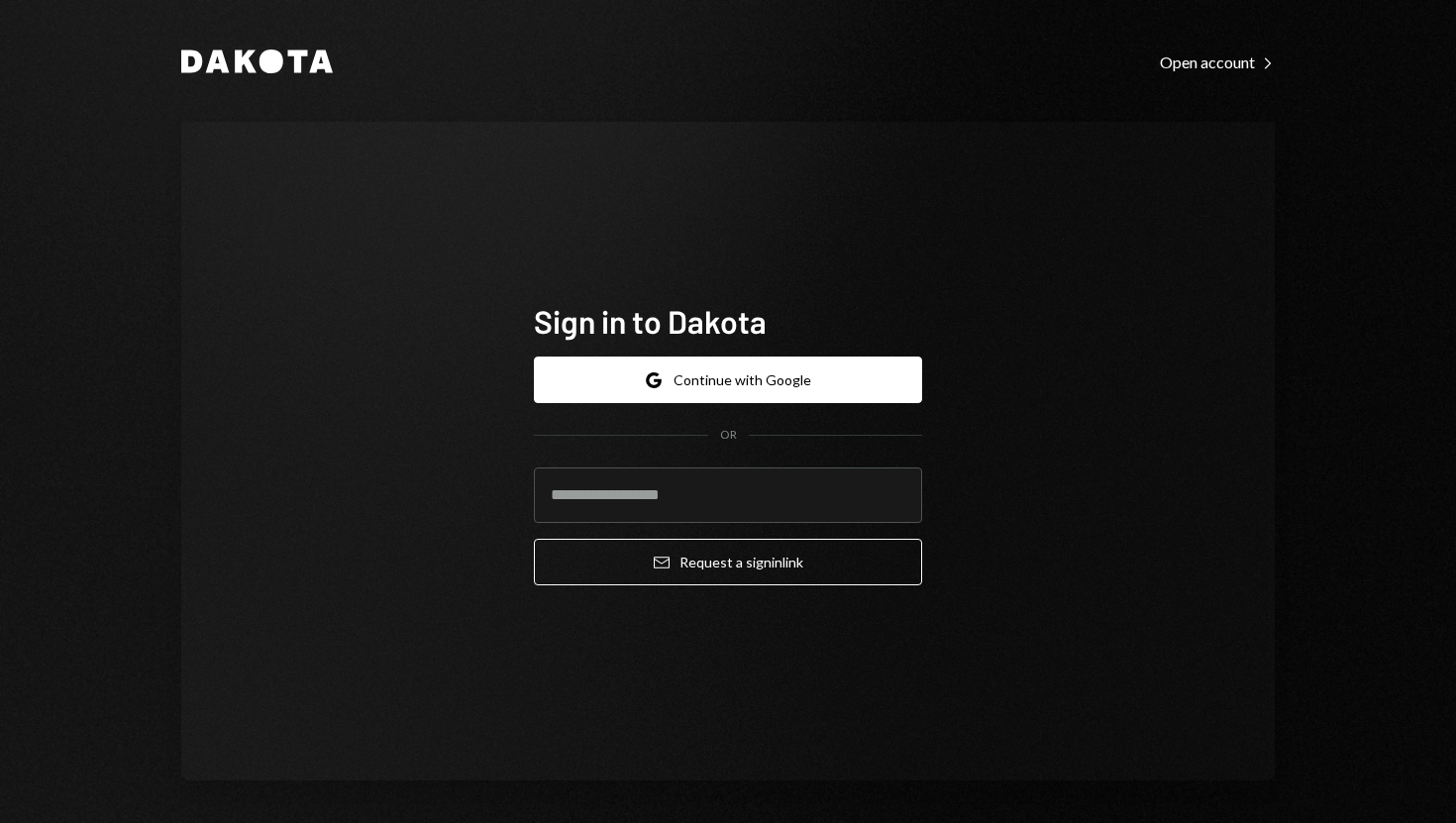 scroll, scrollTop: 0, scrollLeft: 0, axis: both 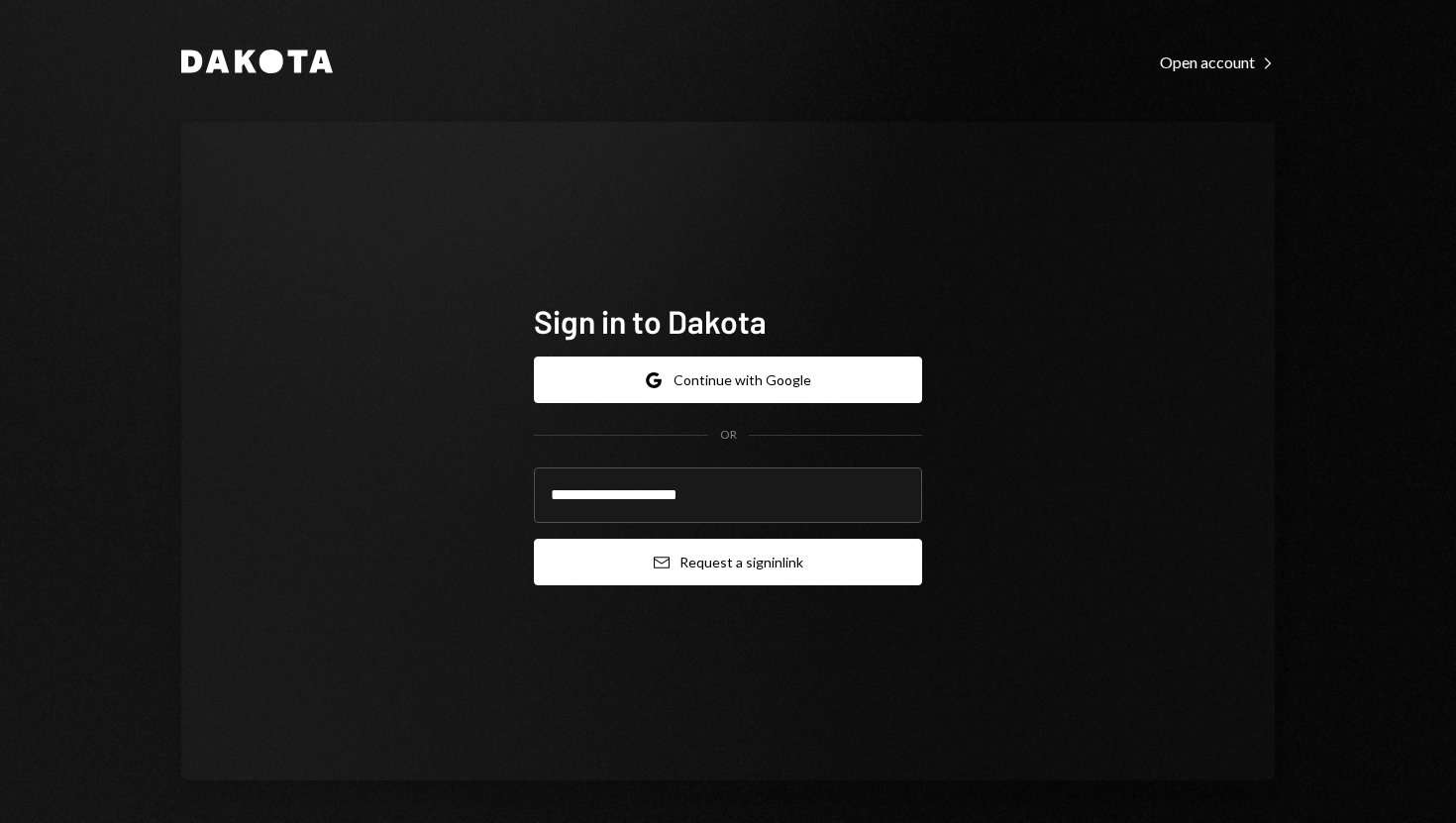 click on "Email Request a sign  in  link" at bounding box center [728, 562] 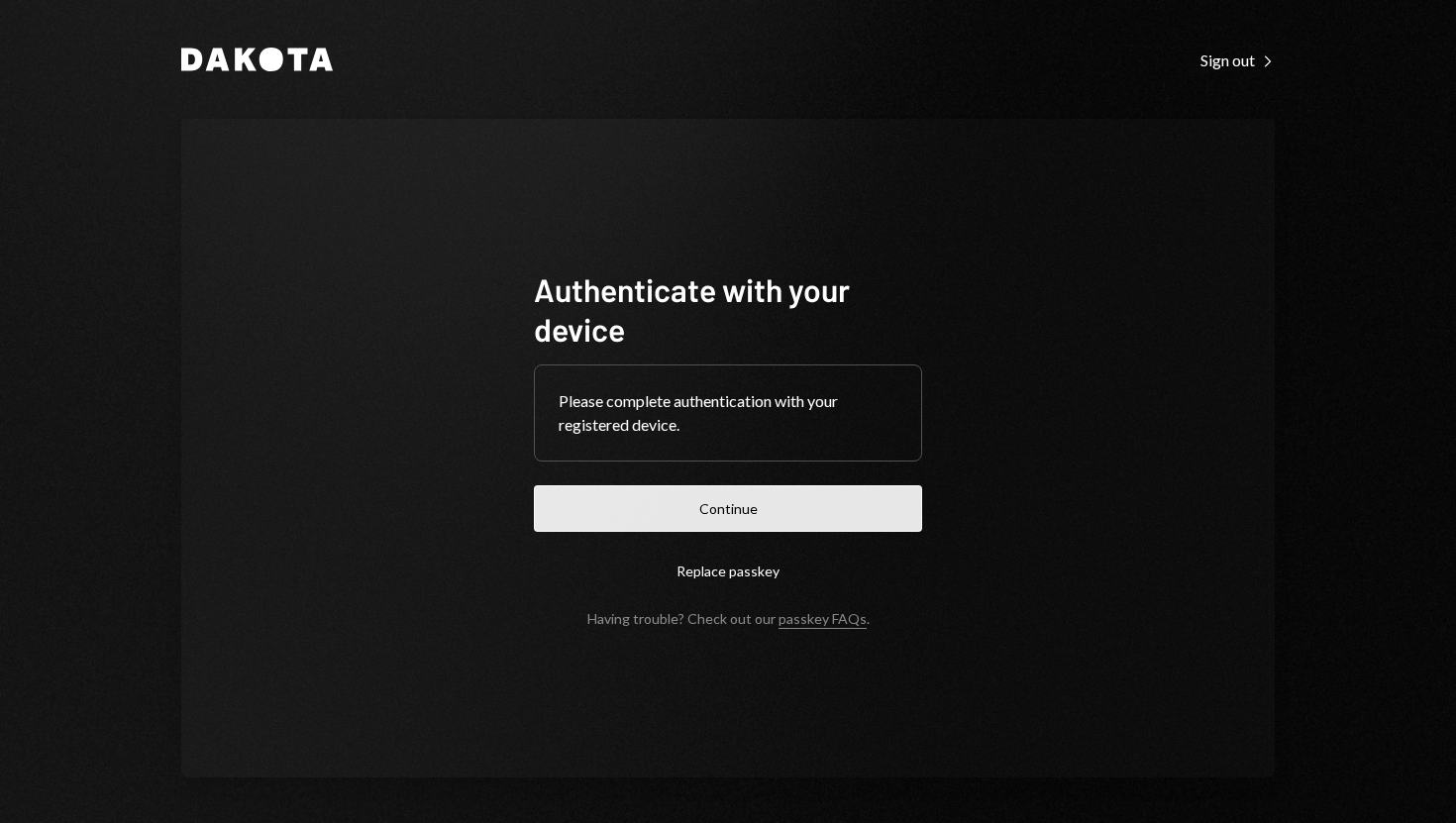 scroll, scrollTop: 0, scrollLeft: 0, axis: both 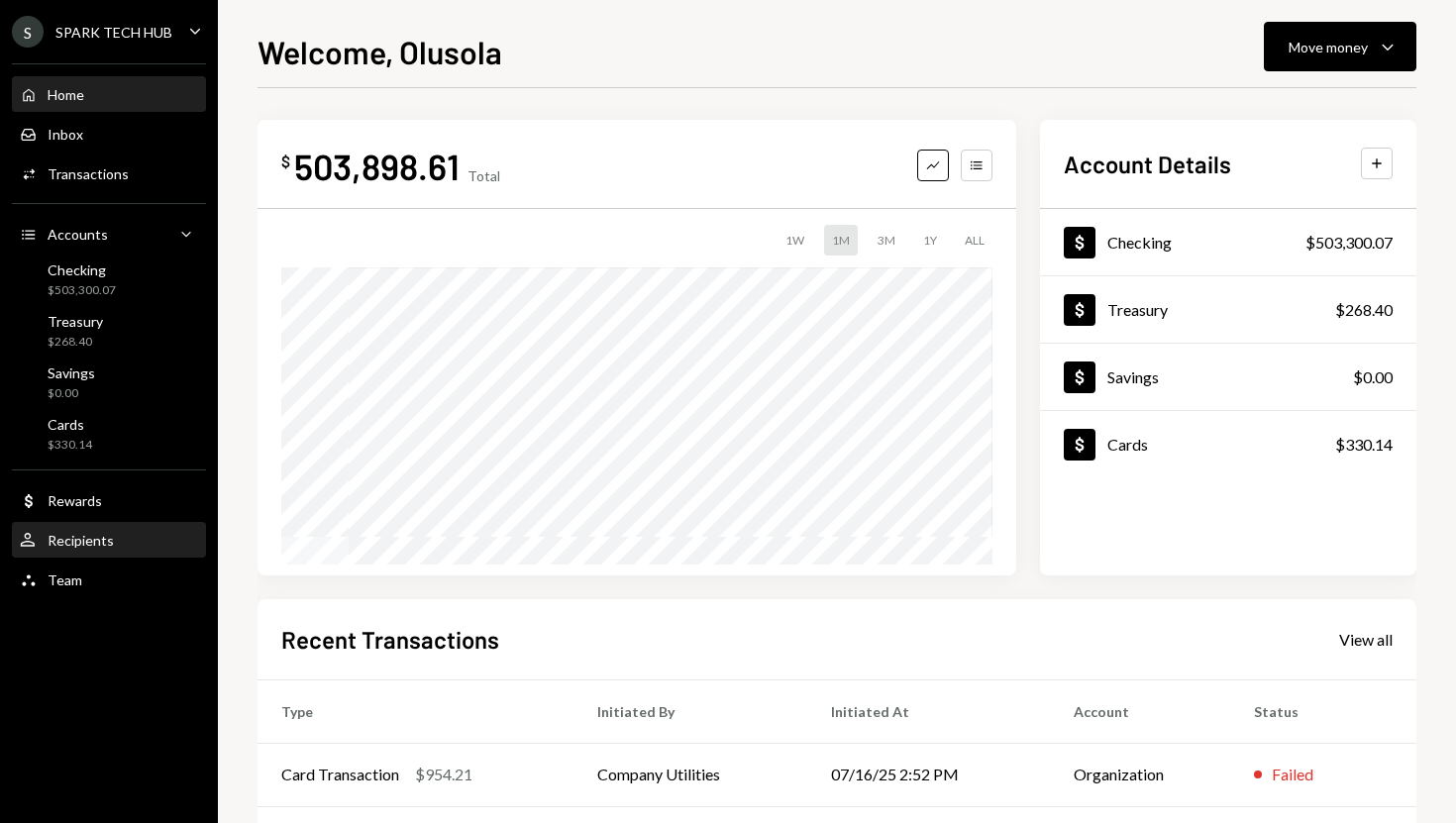 click on "Recipients" at bounding box center [80, 540] 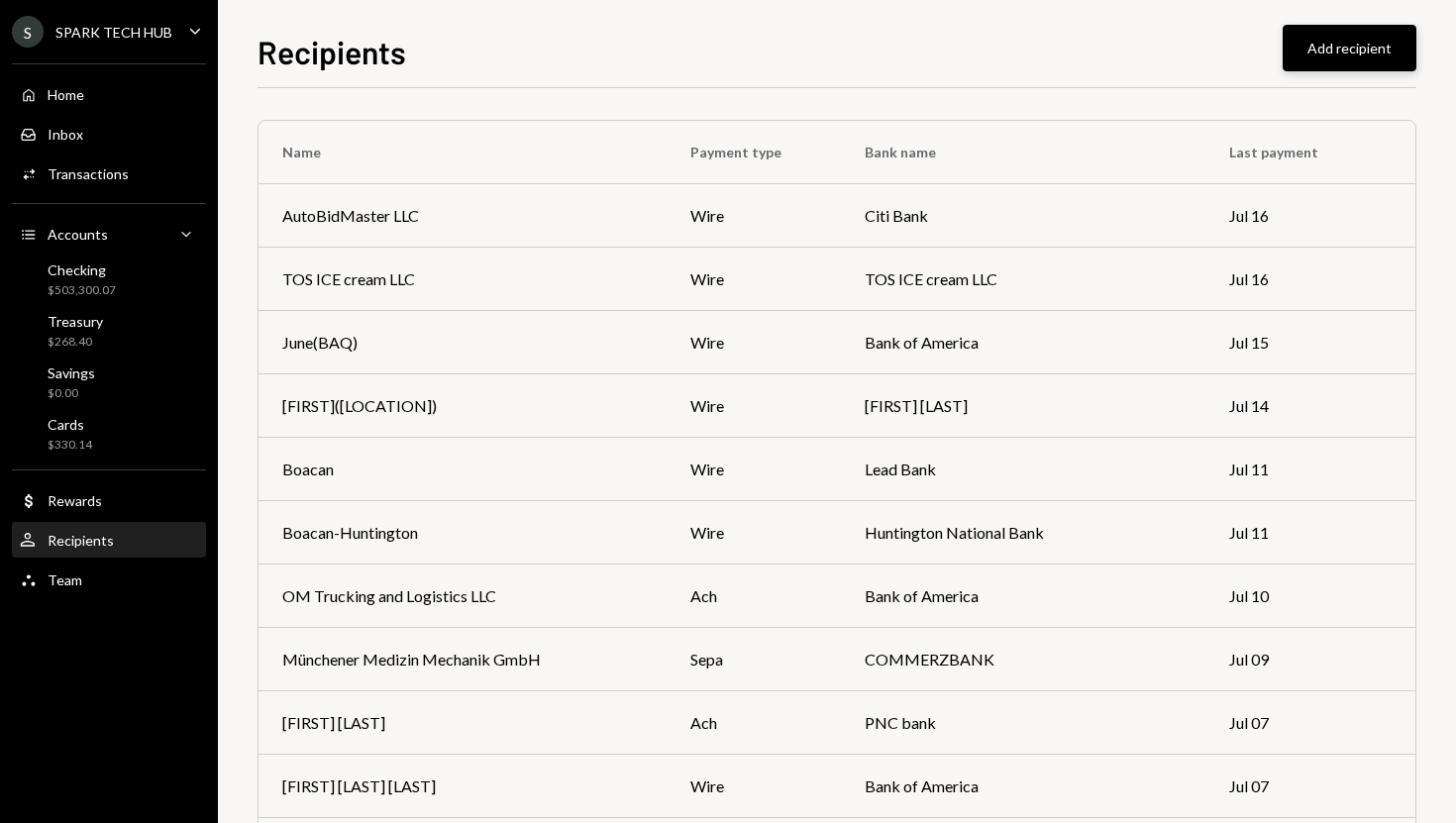 click on "Add recipient" at bounding box center (1349, 48) 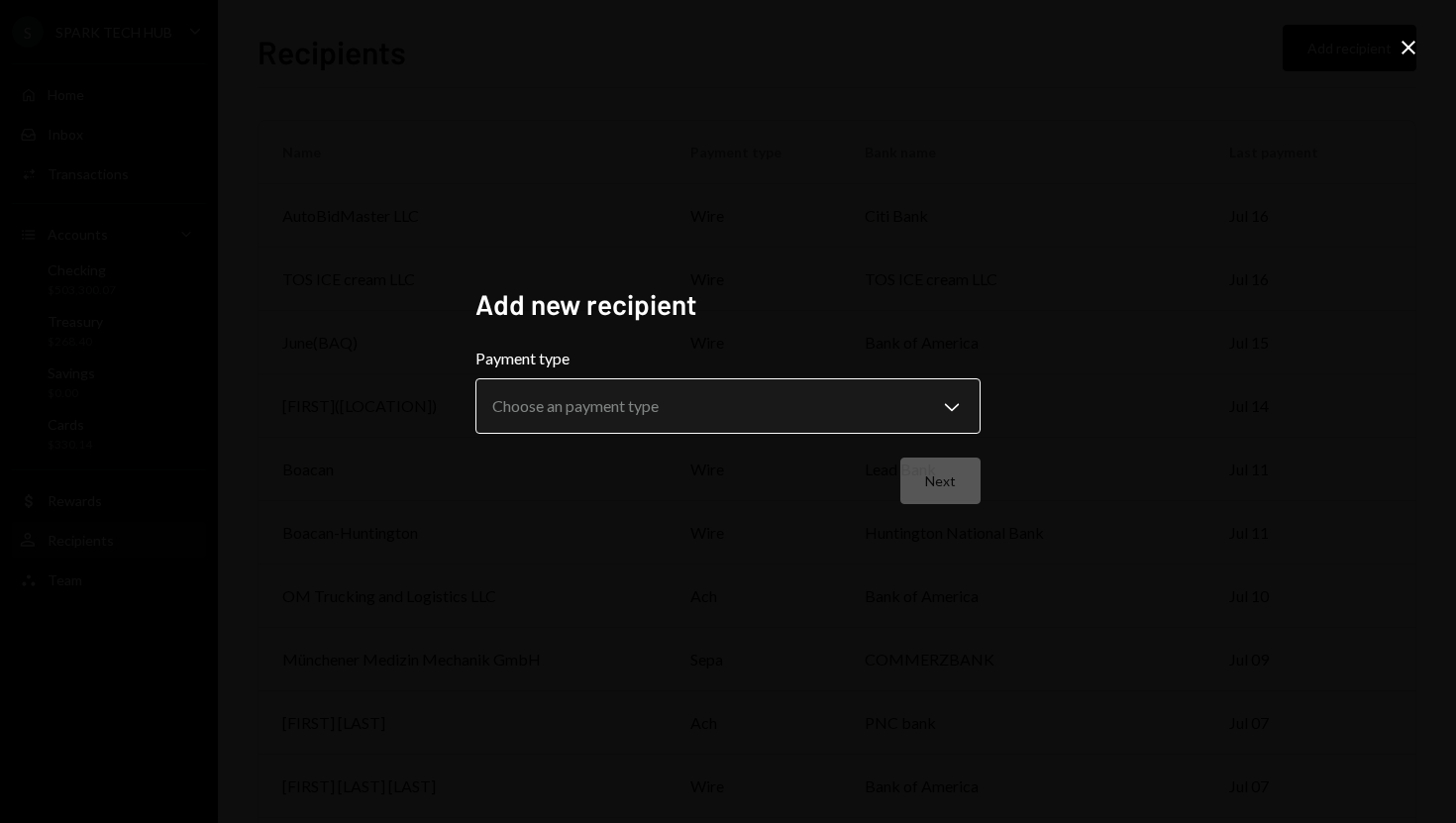 click on "S SPARK TECH HUB Caret Down Home Home Inbox Inbox Activities Transactions Accounts Accounts Caret Down Checking $503,300.07 Treasury $268.40 Savings $0.00 Cards $330.14 Dollar Rewards User Recipients Team Team Recipients Add recipient Name Payment type Bank name Last payment AutoBidMaster LLC wire Citi Bank Jul 16 TOS ICE cream LLC wire TOS ICE cream LLC Jul 16 June(BAQ) wire Bank of America Jul 15 Francis([STATE]) wire [FIRST] [LAST] Jul 14 Boacan wire Lead Bank Jul 11 Boacan-Huntington wire Huntington National Bank Jul 11 OM Trucking and Logistics LLC ach Bank of America Jul 10 Münchener Medizin Mechanik GmbH sepa COMMERZBANK Jul 09 [FIRST] [LAST] ach PNC bank Jul 07 [FIRST] [LAST] [LAST] wire Bank of America Jul 07 TIMILEHIN OBATUSIN wire Bank of America Jul 07 Great(Dapo) wire Bank of America Jul 07 Cindy wire Bank of America Jul 07 F.K. Bold Healthcare, Inc ach Wells Fargo Bank  N.A Jul 03 Cindy wire Column NA - Brex Jun 27 [FIRST] [LAST] wire Chevron Federal Cooperative Union Jun 23 wire US Bank Debo" at bounding box center (728, 411) 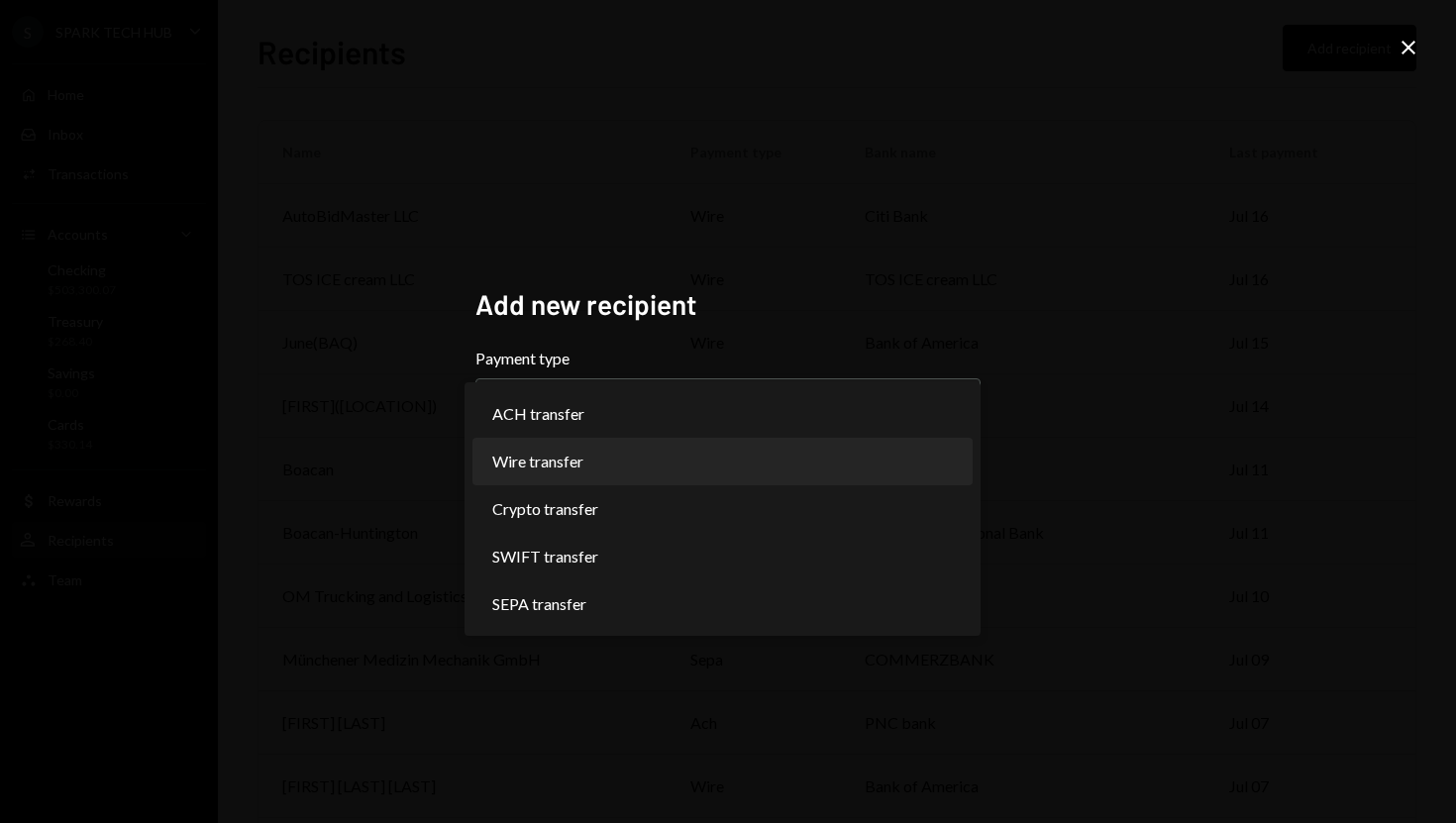 select on "****" 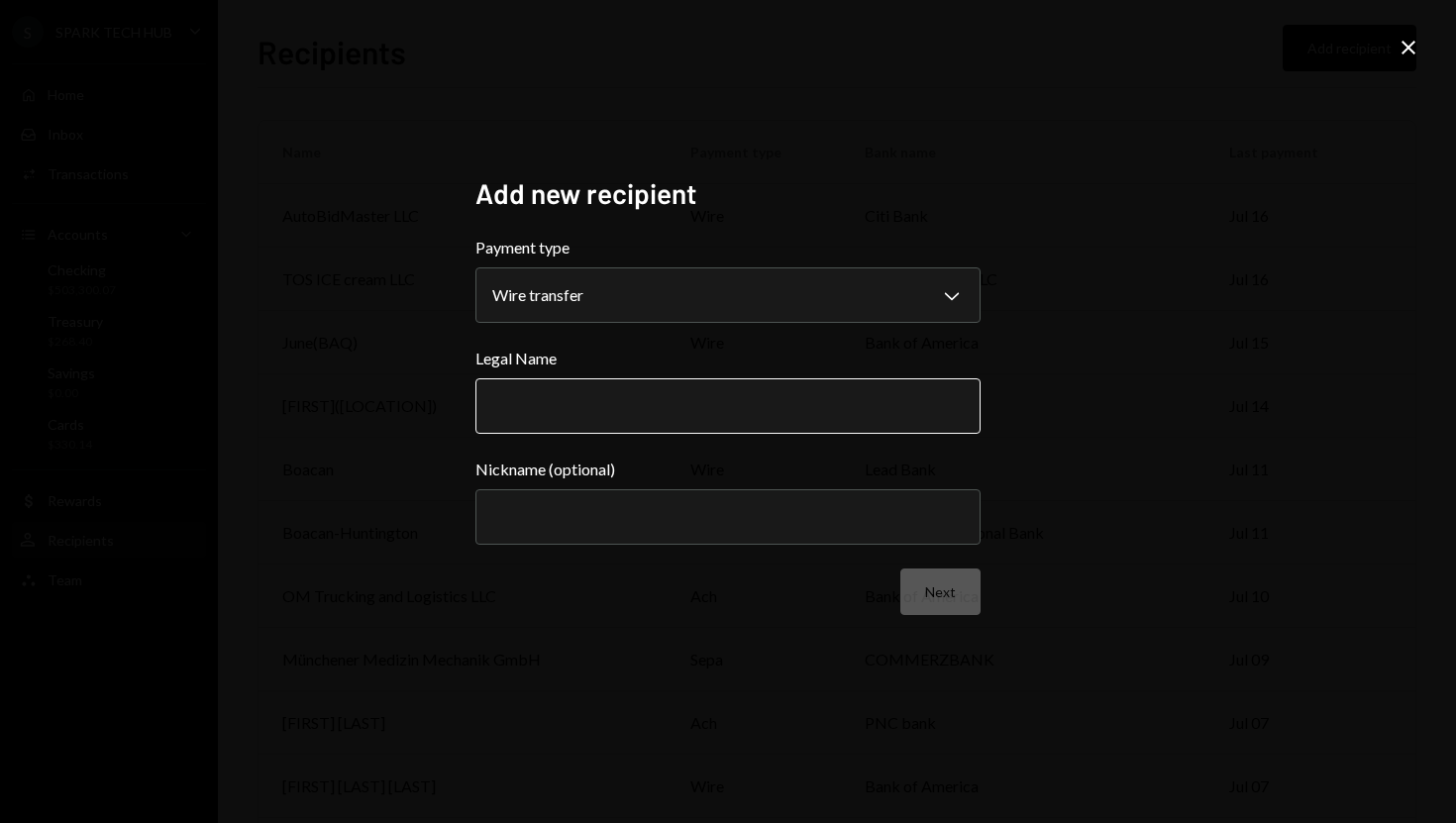 click on "Legal Name" at bounding box center [728, 406] 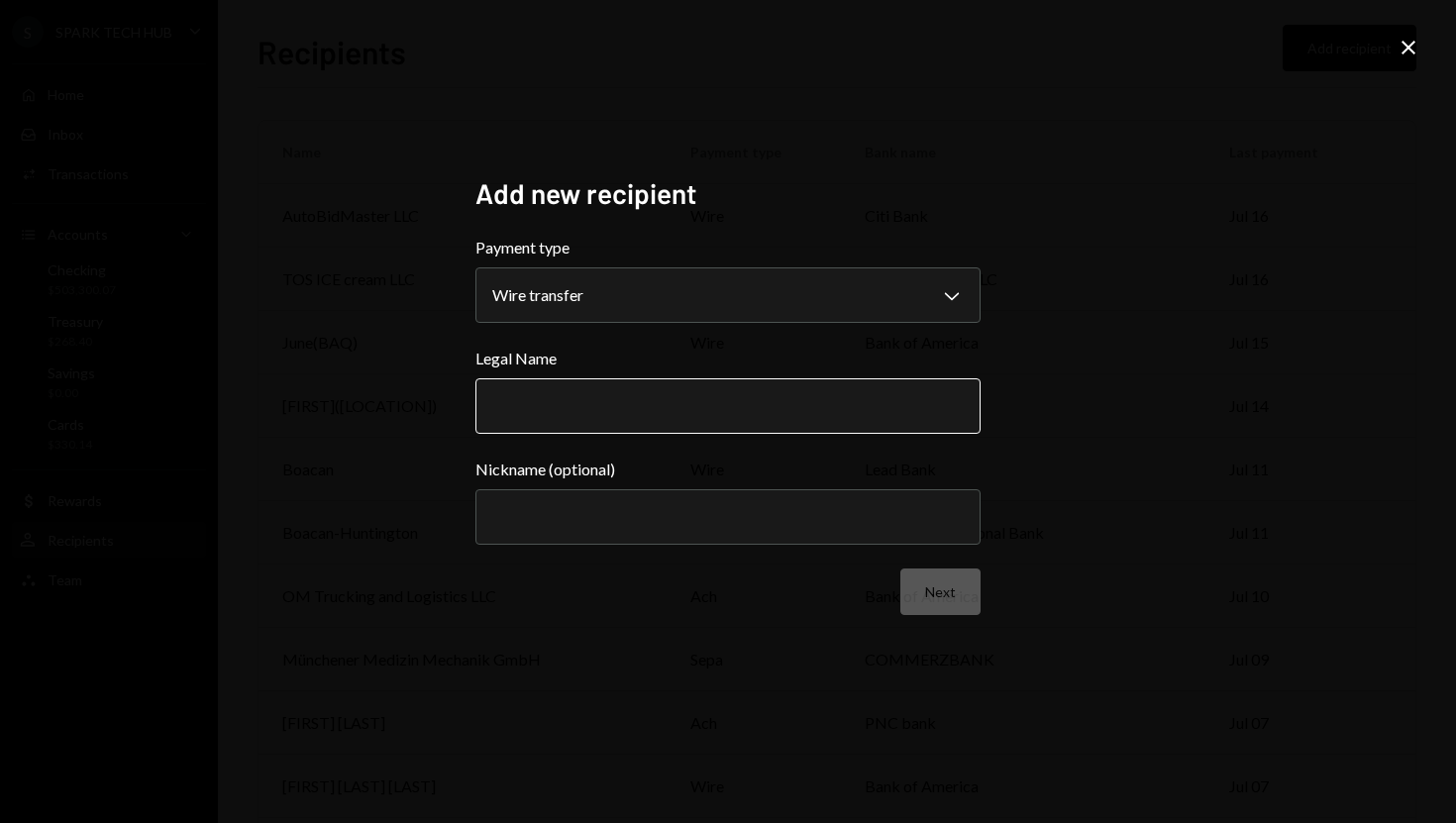 paste on "**********" 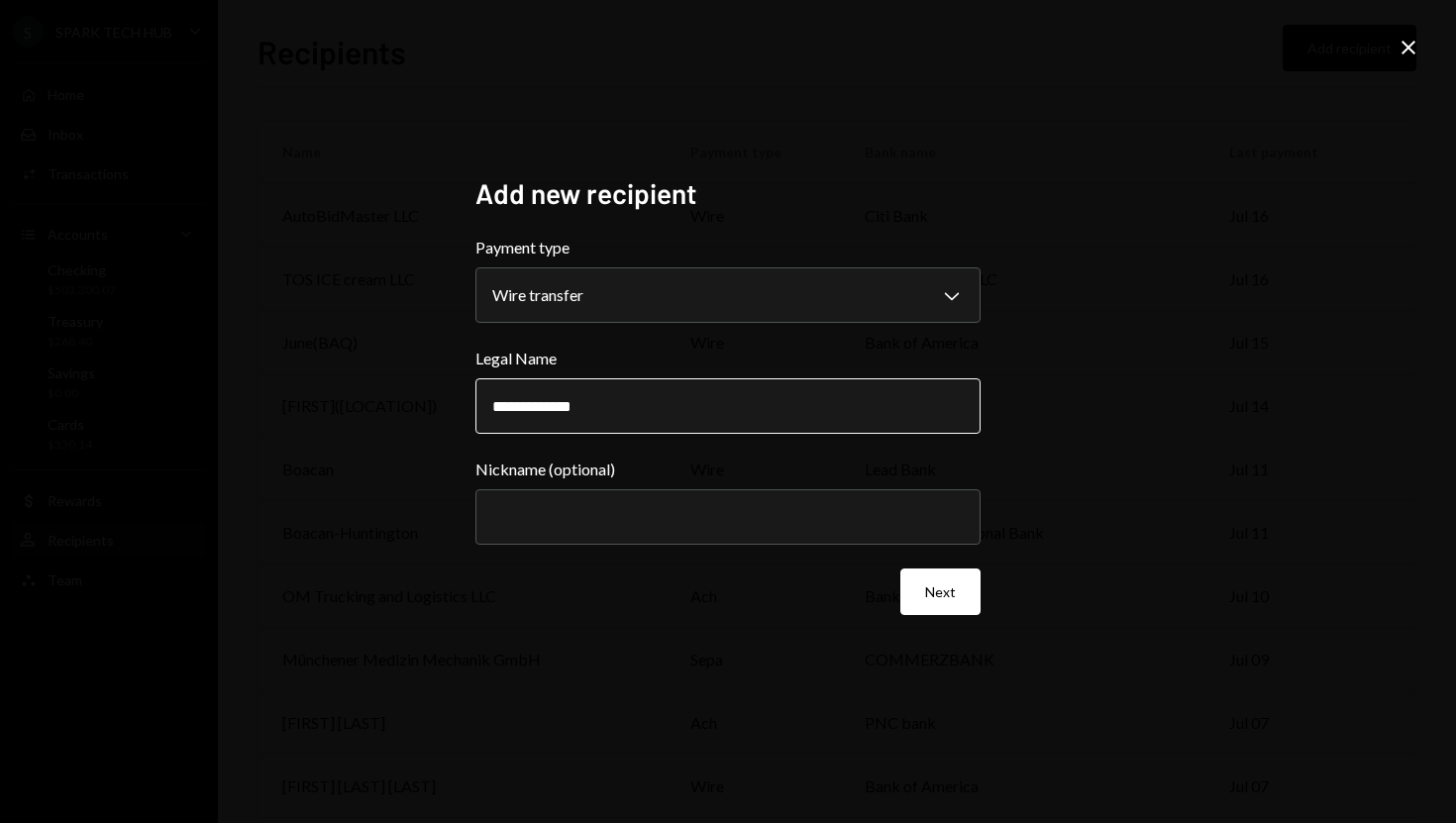 click on "**********" at bounding box center [728, 406] 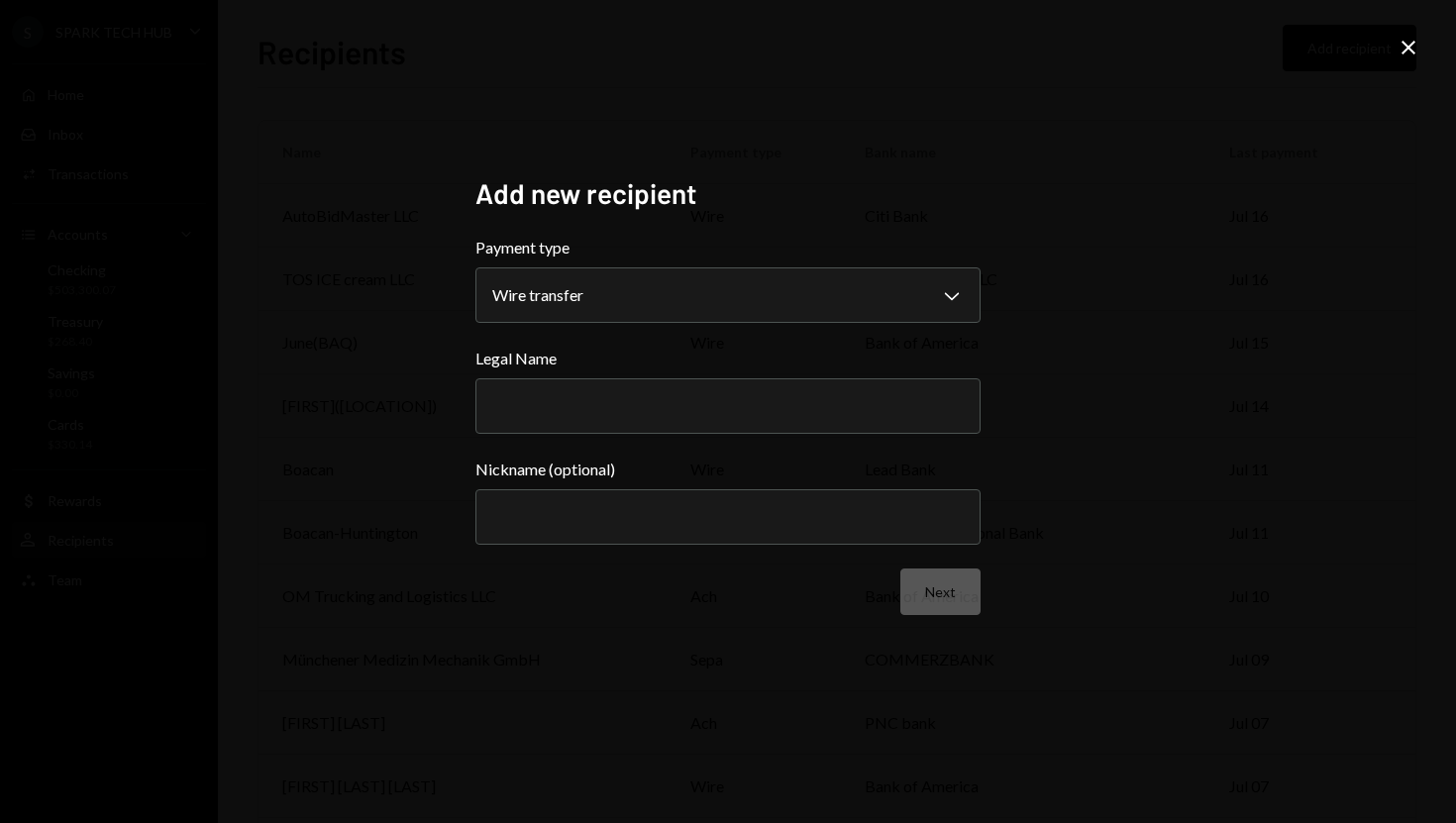 paste on "**********" 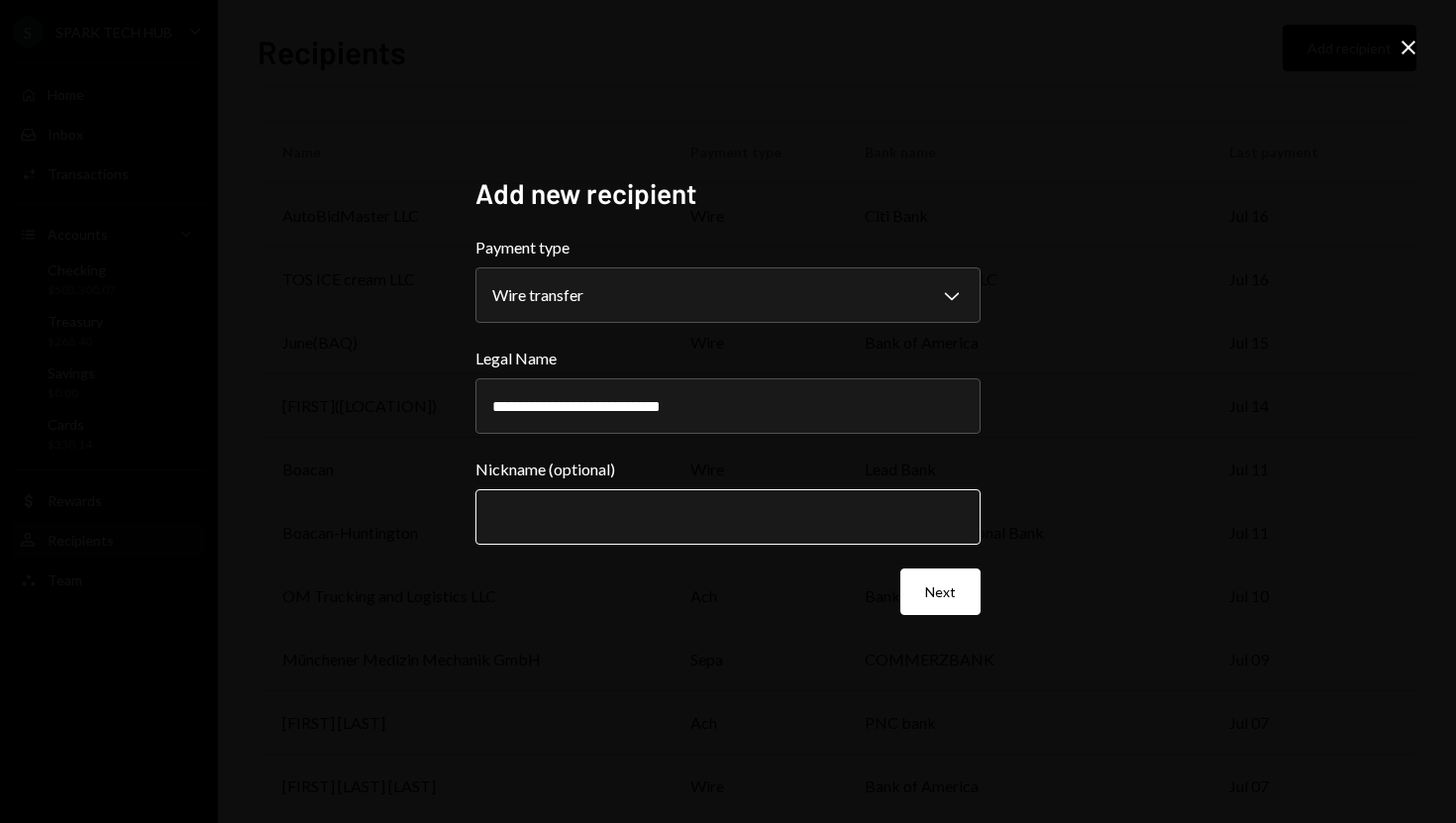 type on "**********" 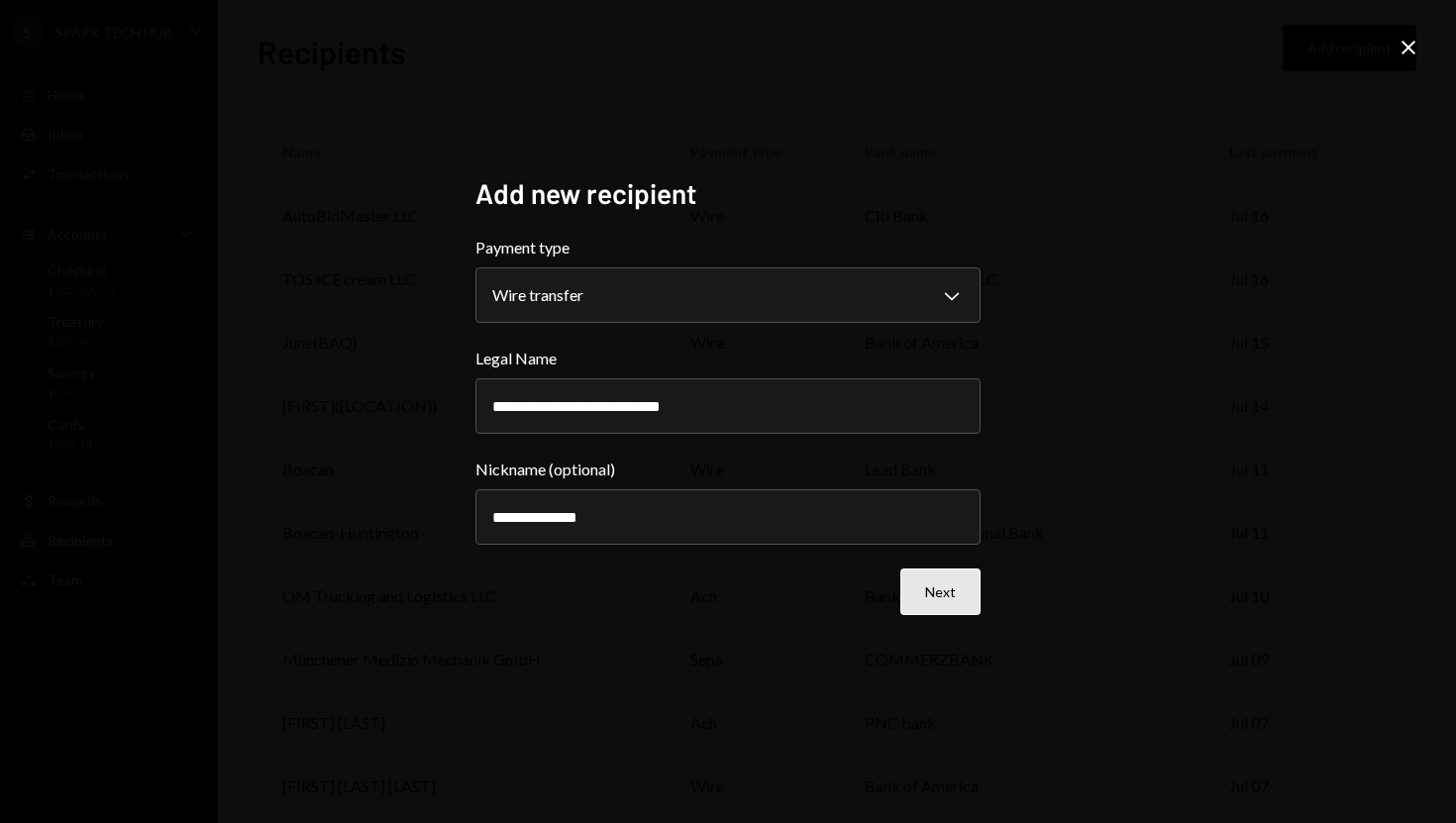 type on "**********" 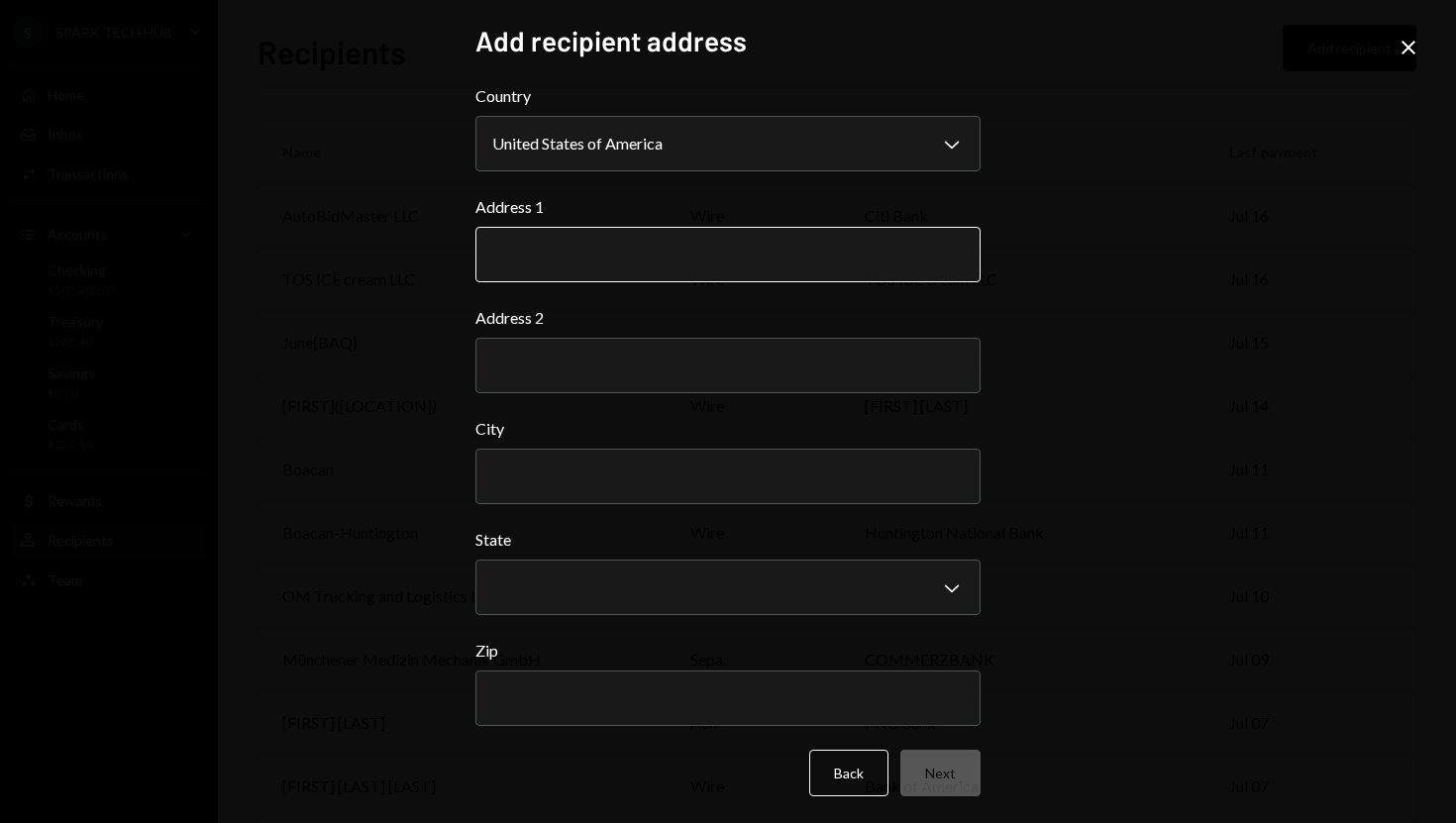 click on "Address 1" at bounding box center (728, 255) 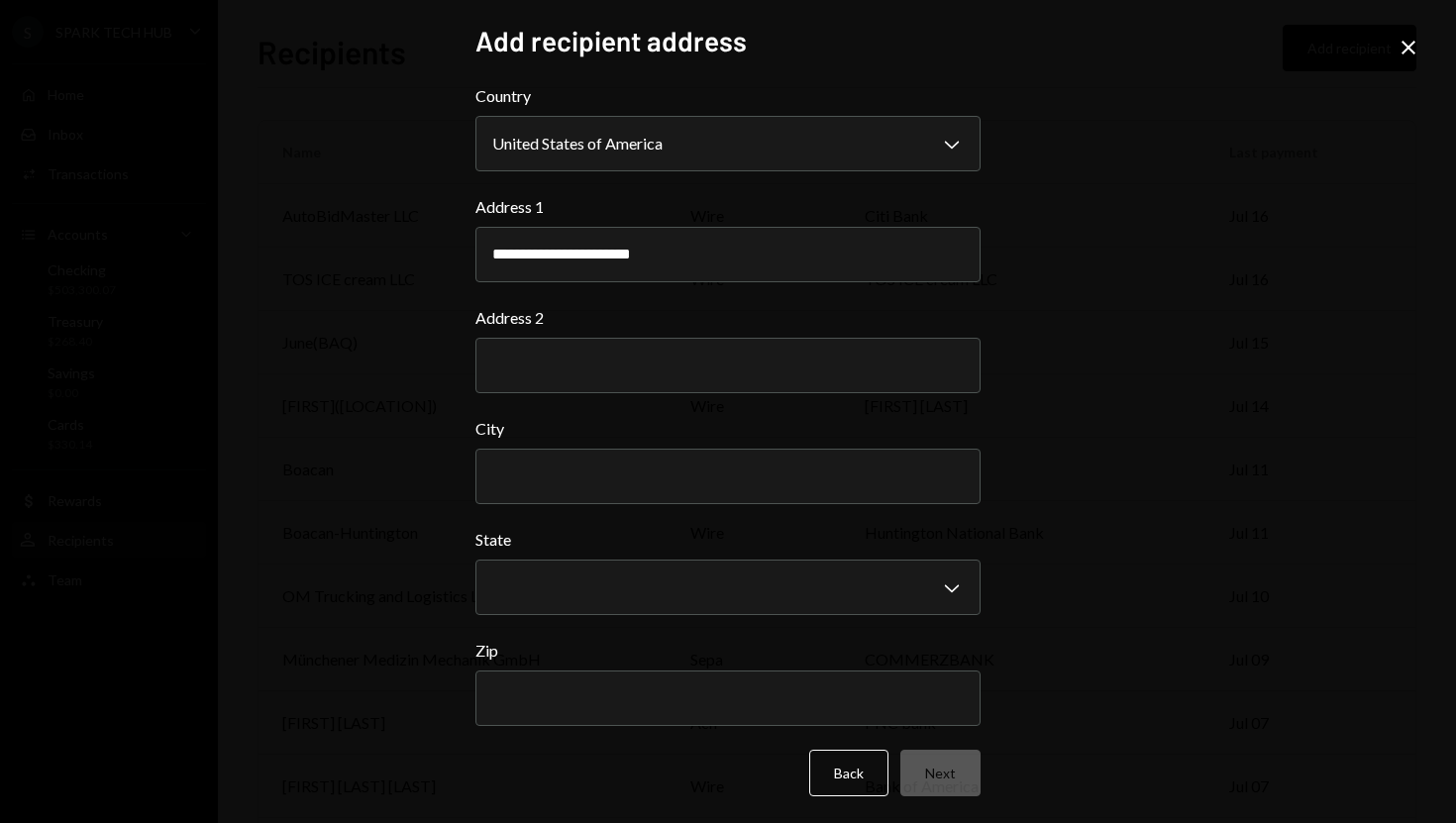 type on "**********" 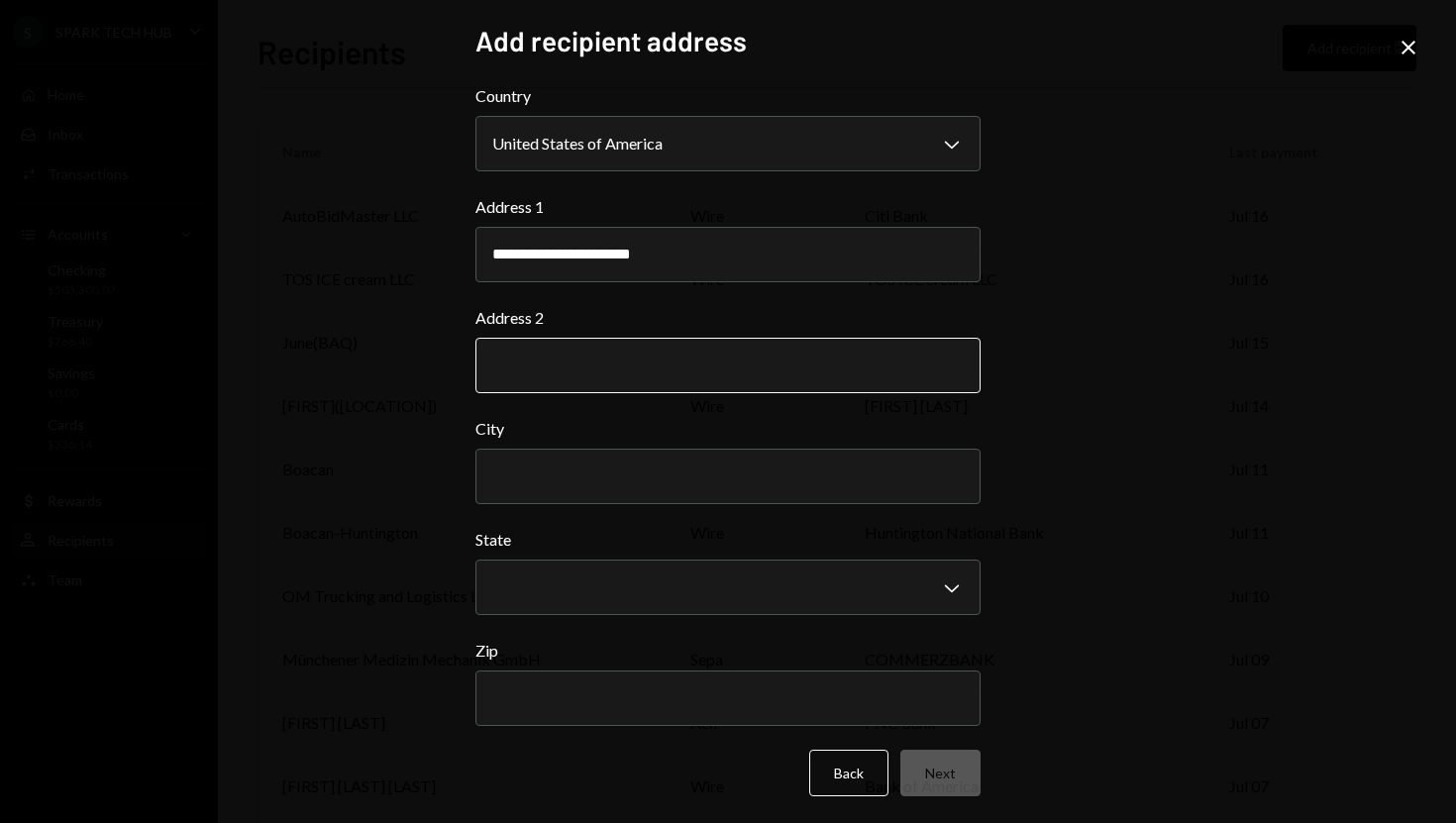 click on "Address 2" at bounding box center [728, 365] 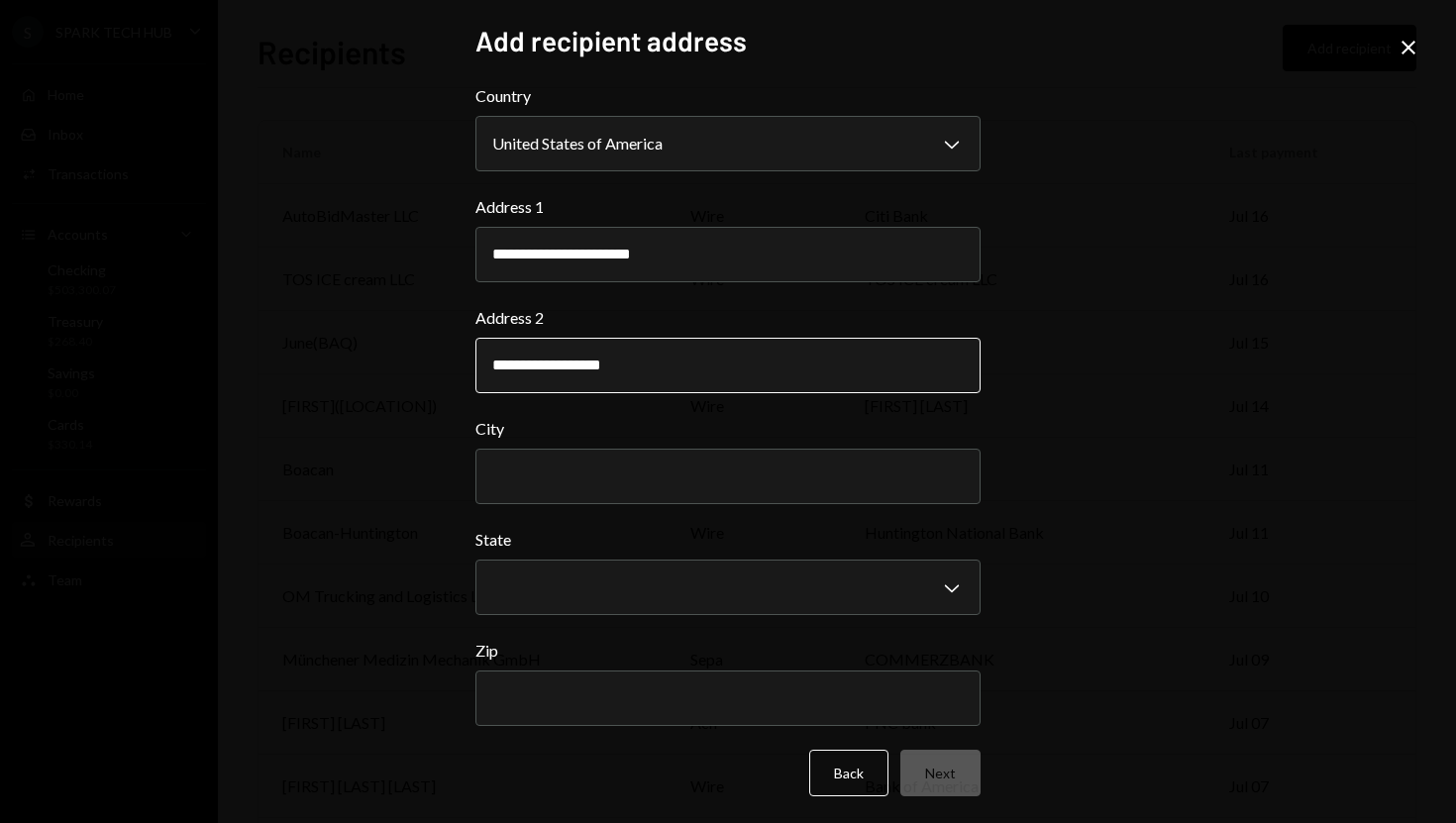 click on "**********" at bounding box center (728, 365) 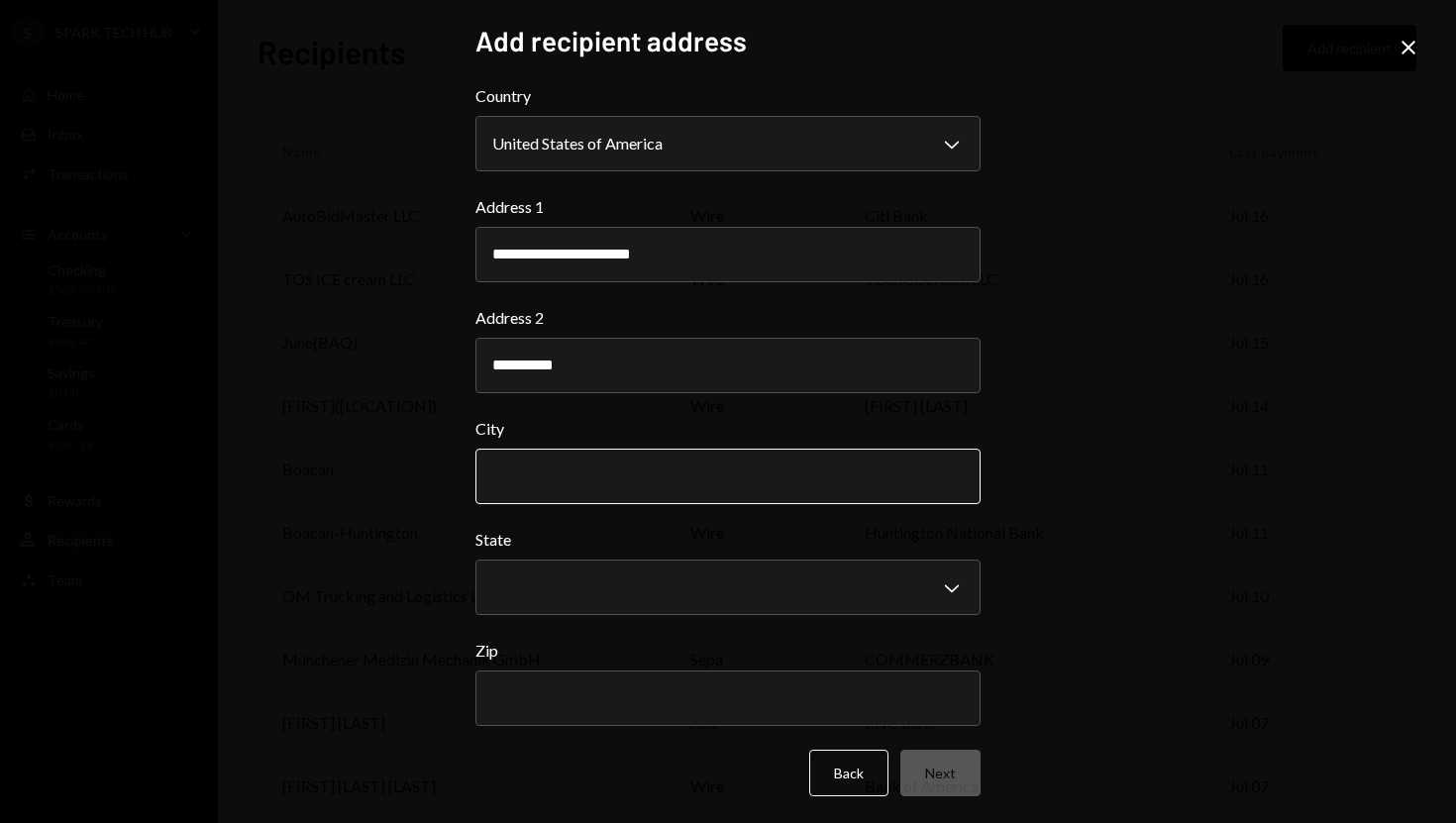 type on "**********" 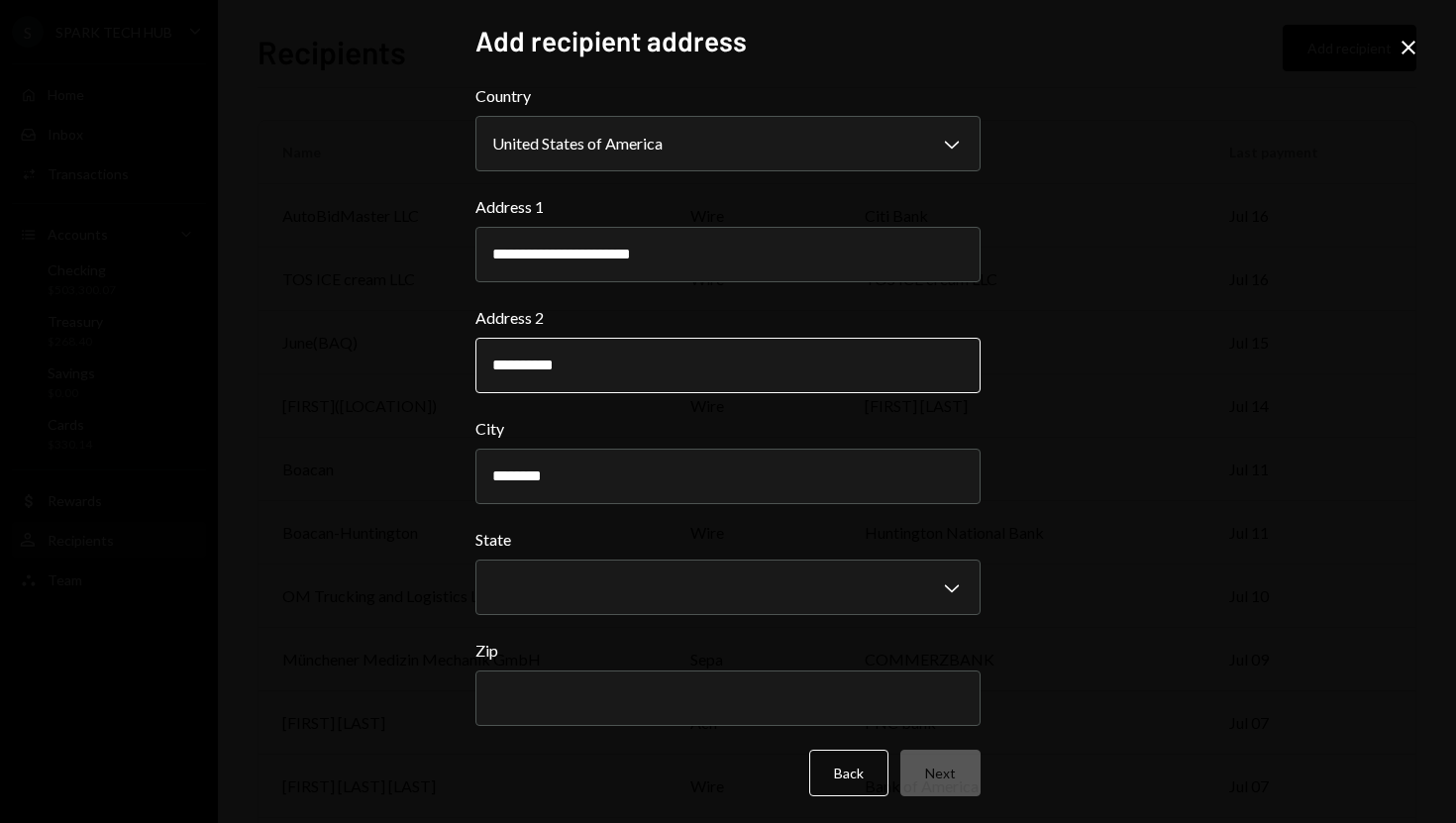 type on "********" 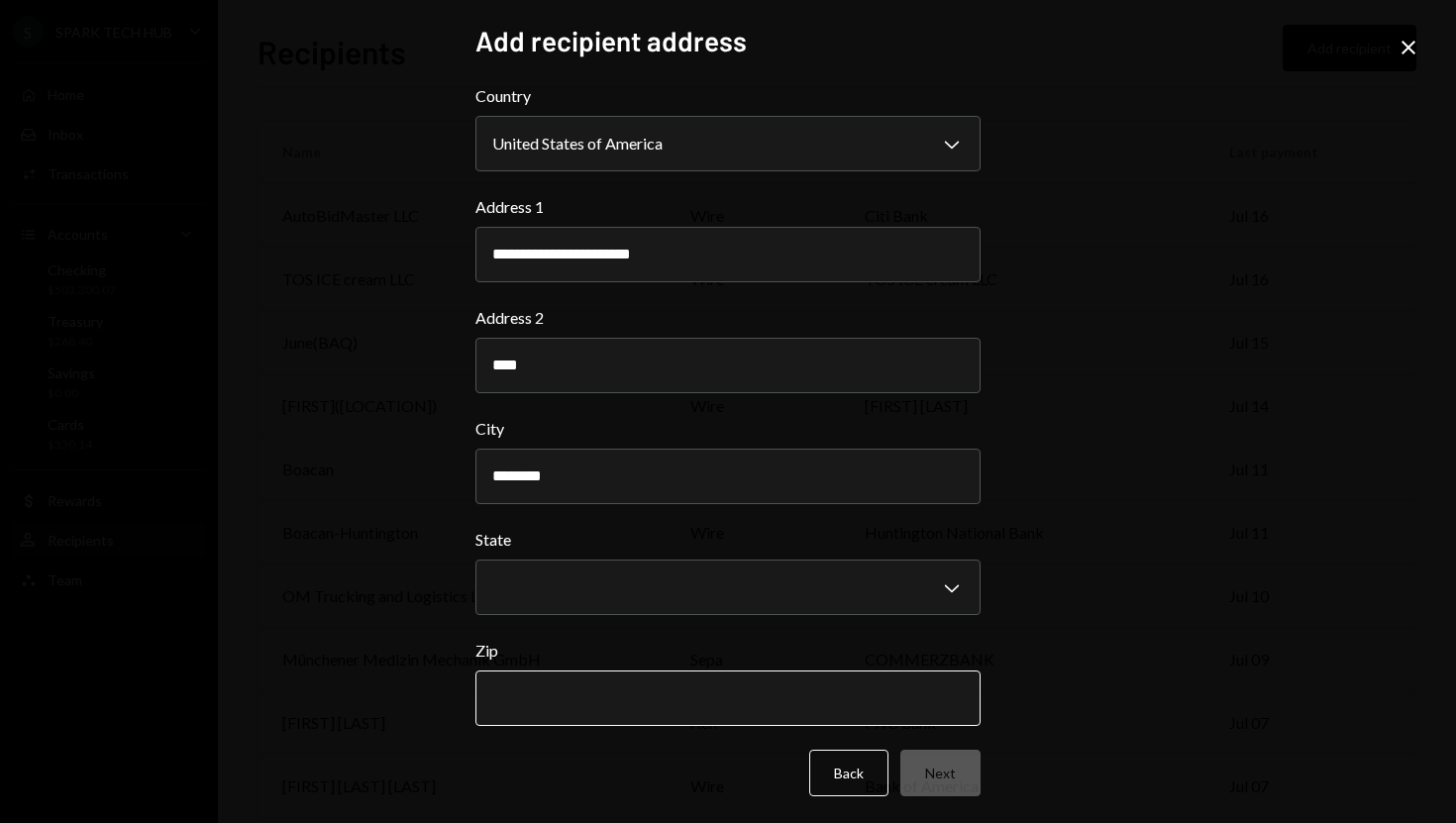 type on "****" 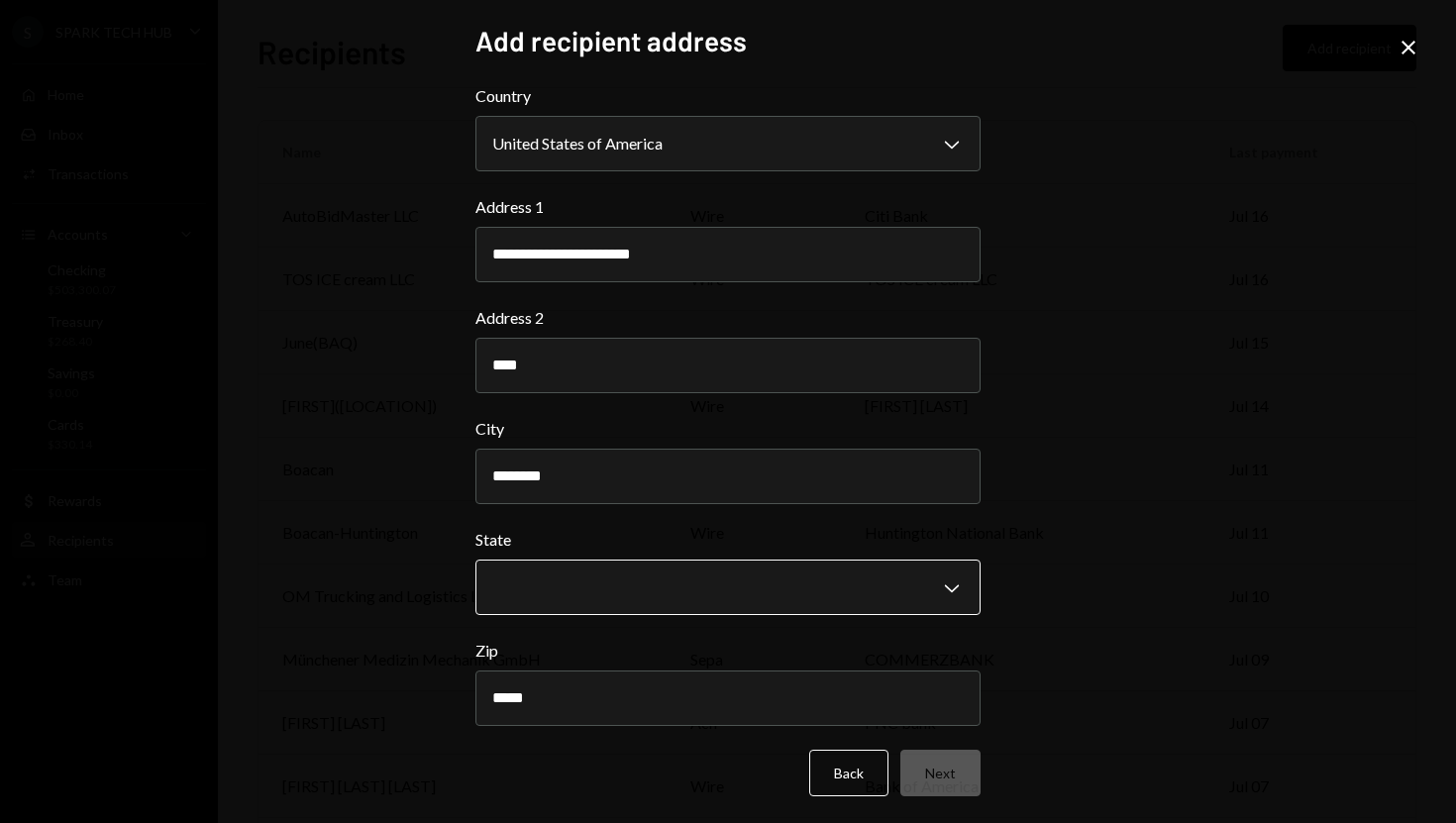 type on "*****" 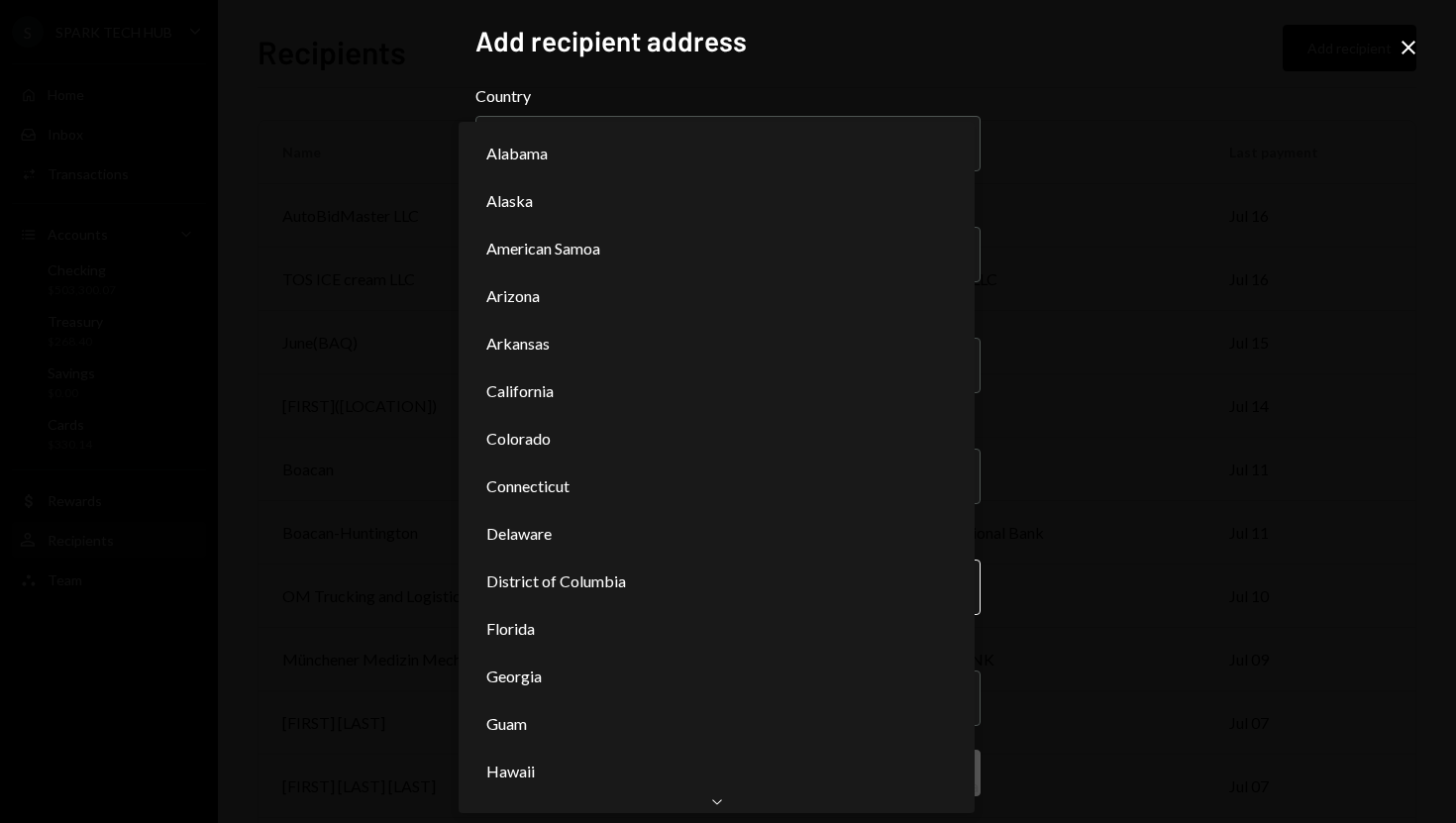 scroll, scrollTop: 0, scrollLeft: 0, axis: both 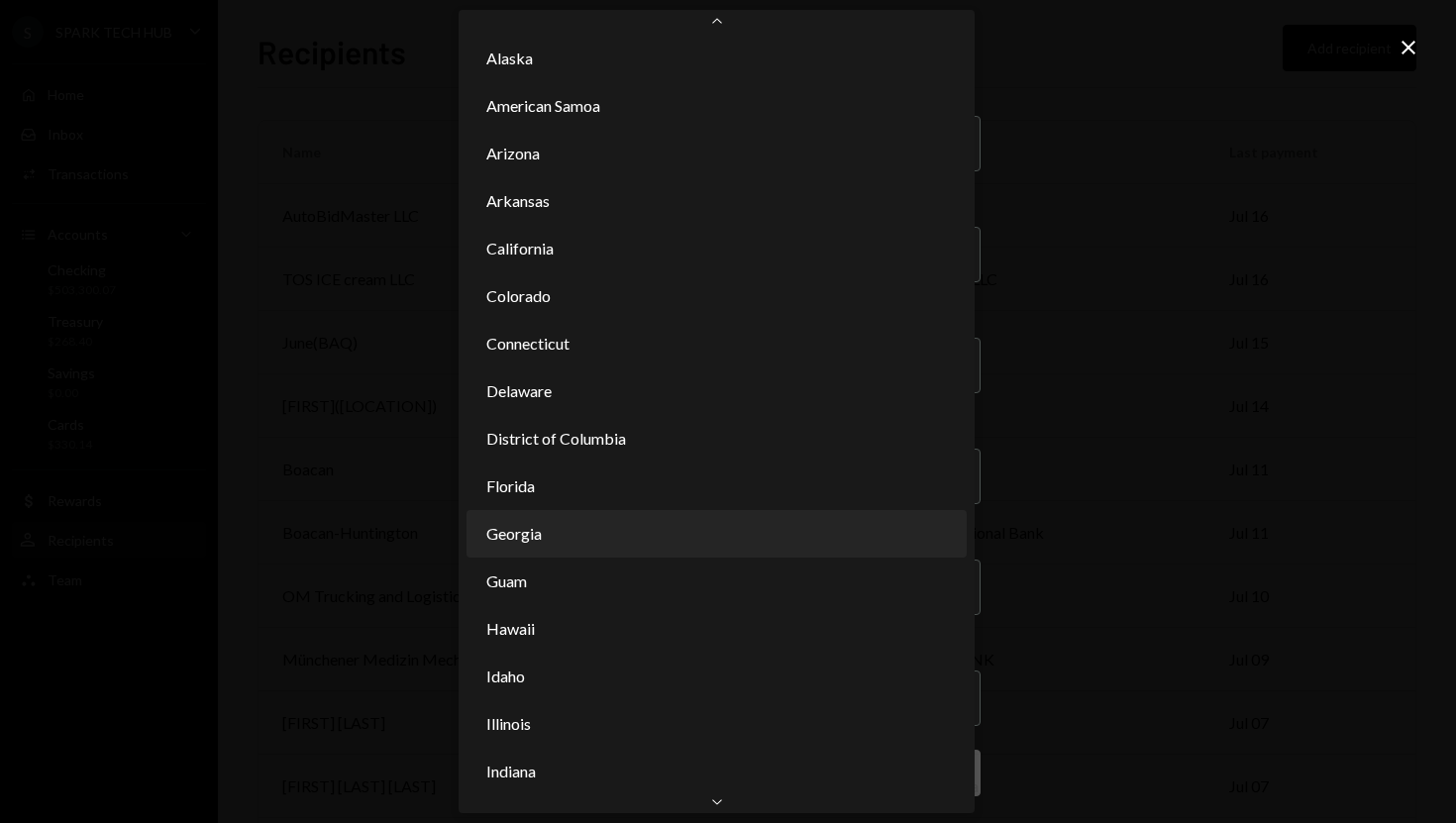 select on "**" 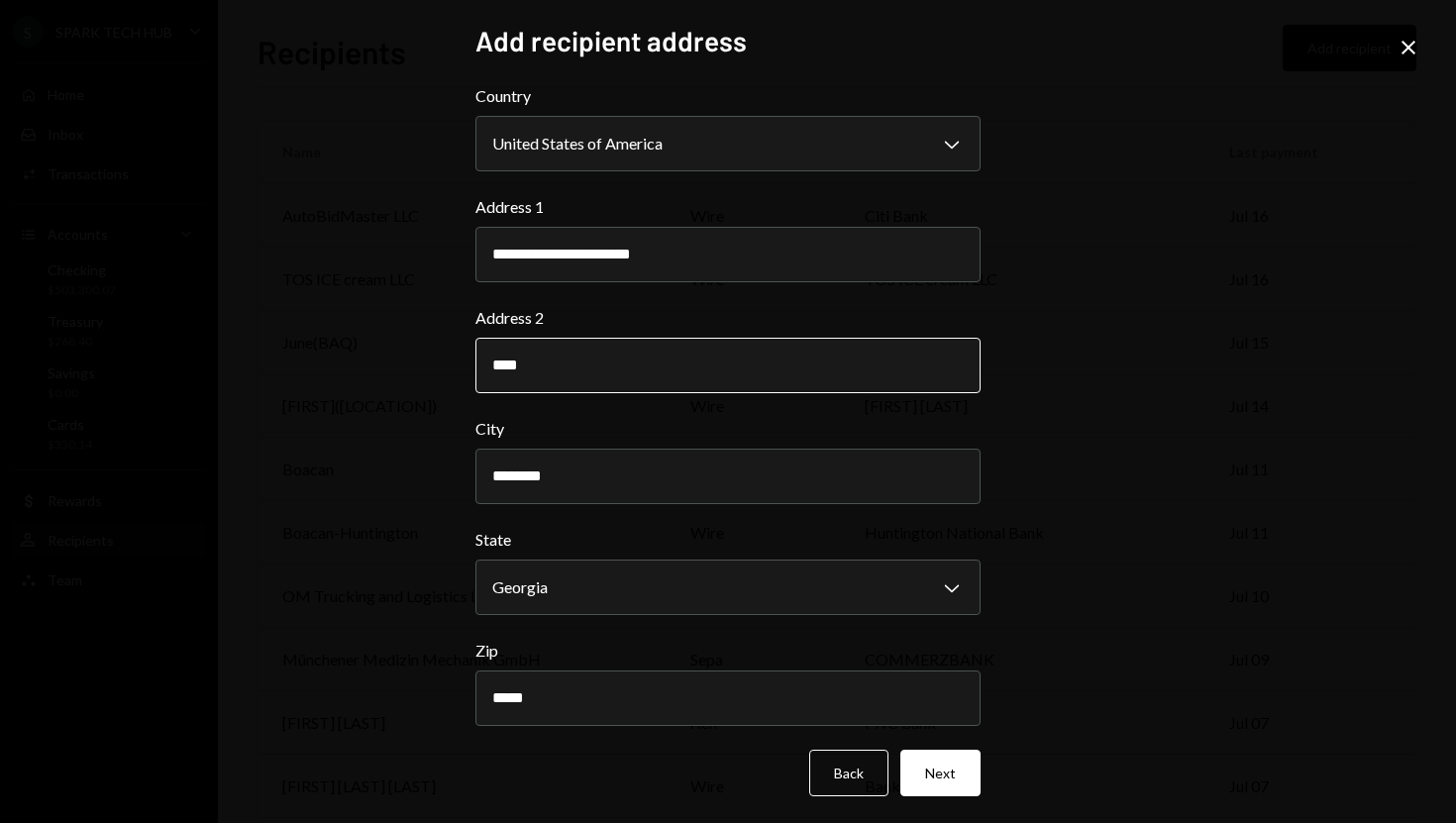 click on "****" at bounding box center [728, 365] 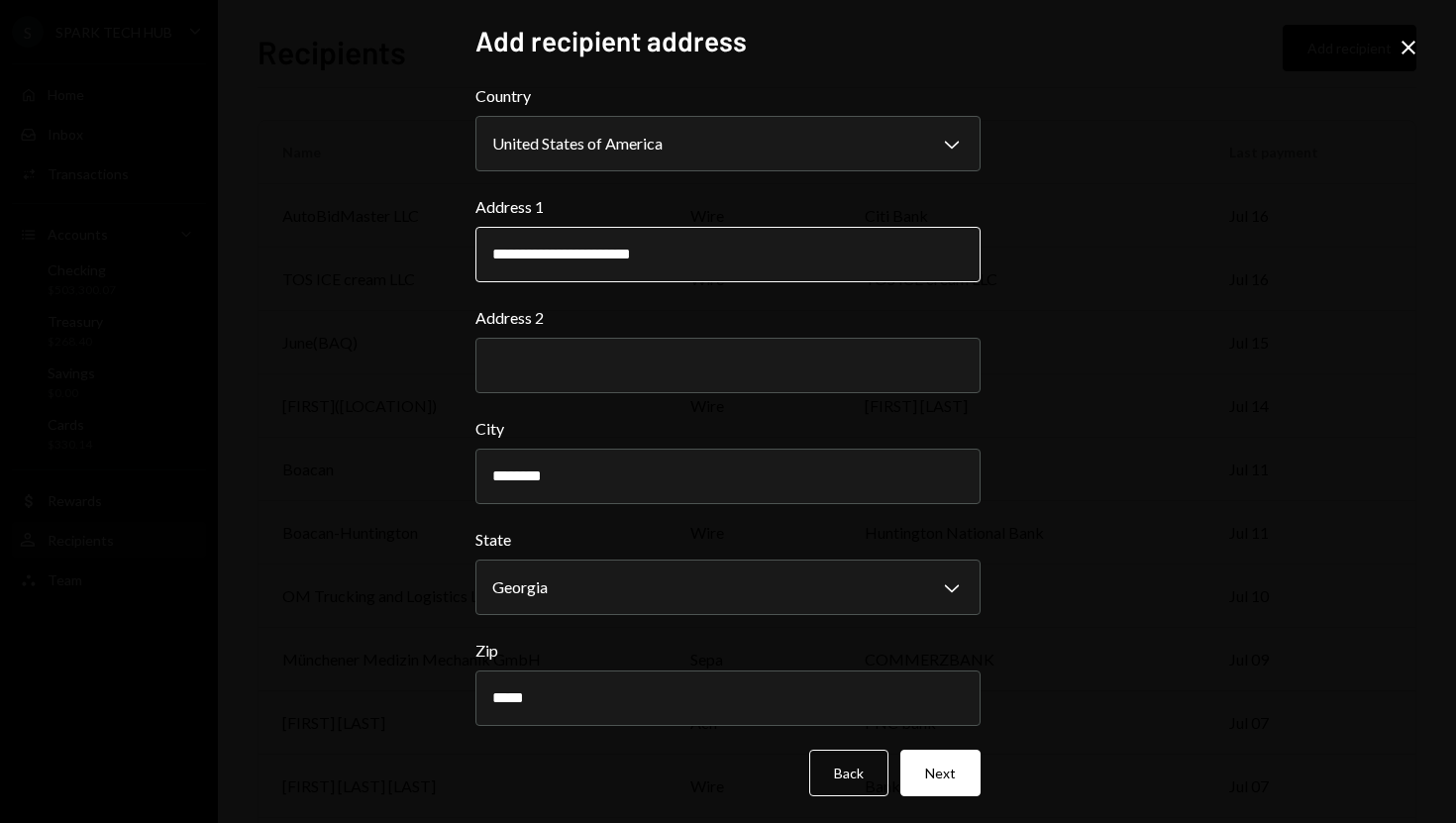 type 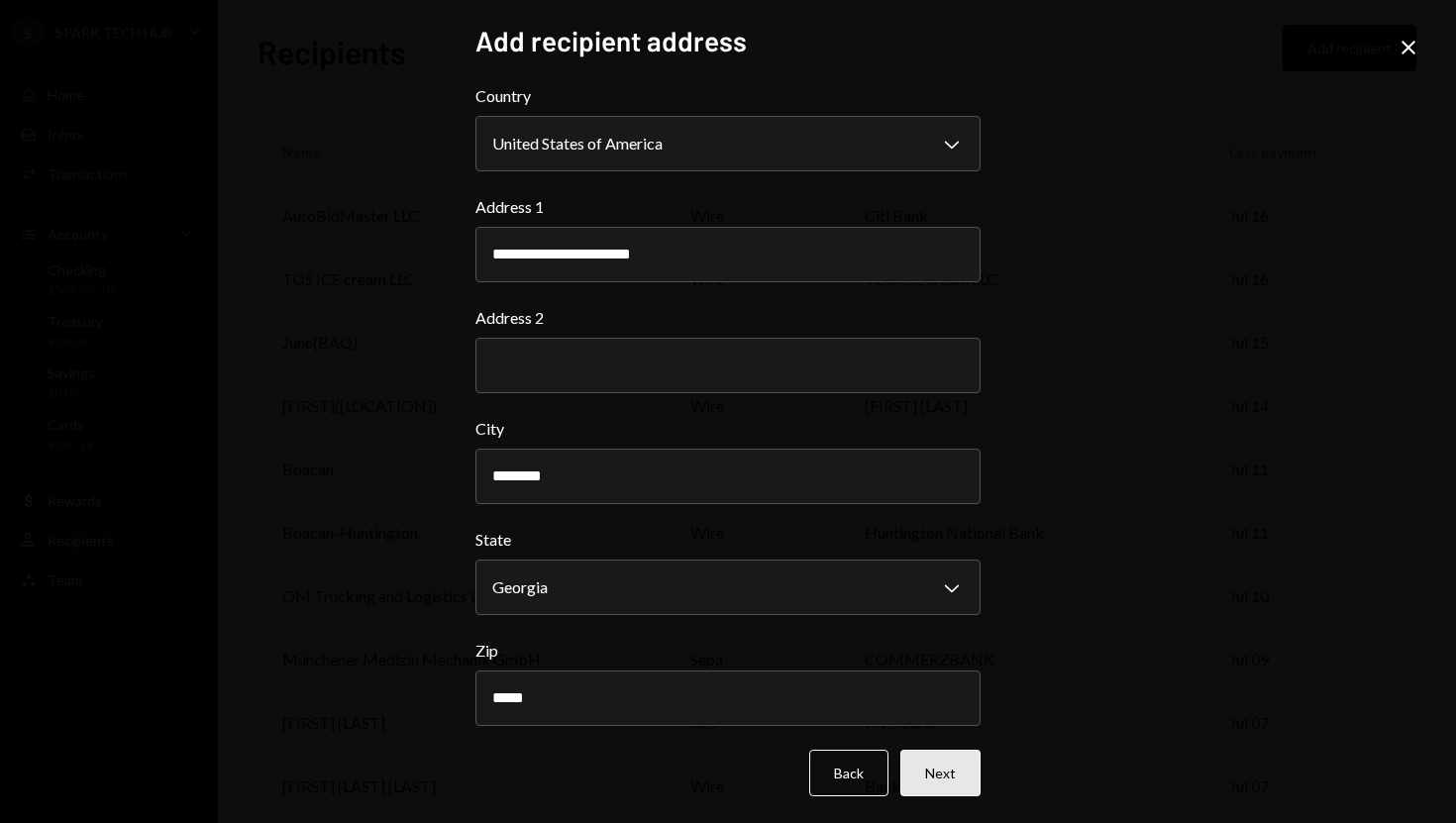 click on "Next" at bounding box center (940, 772) 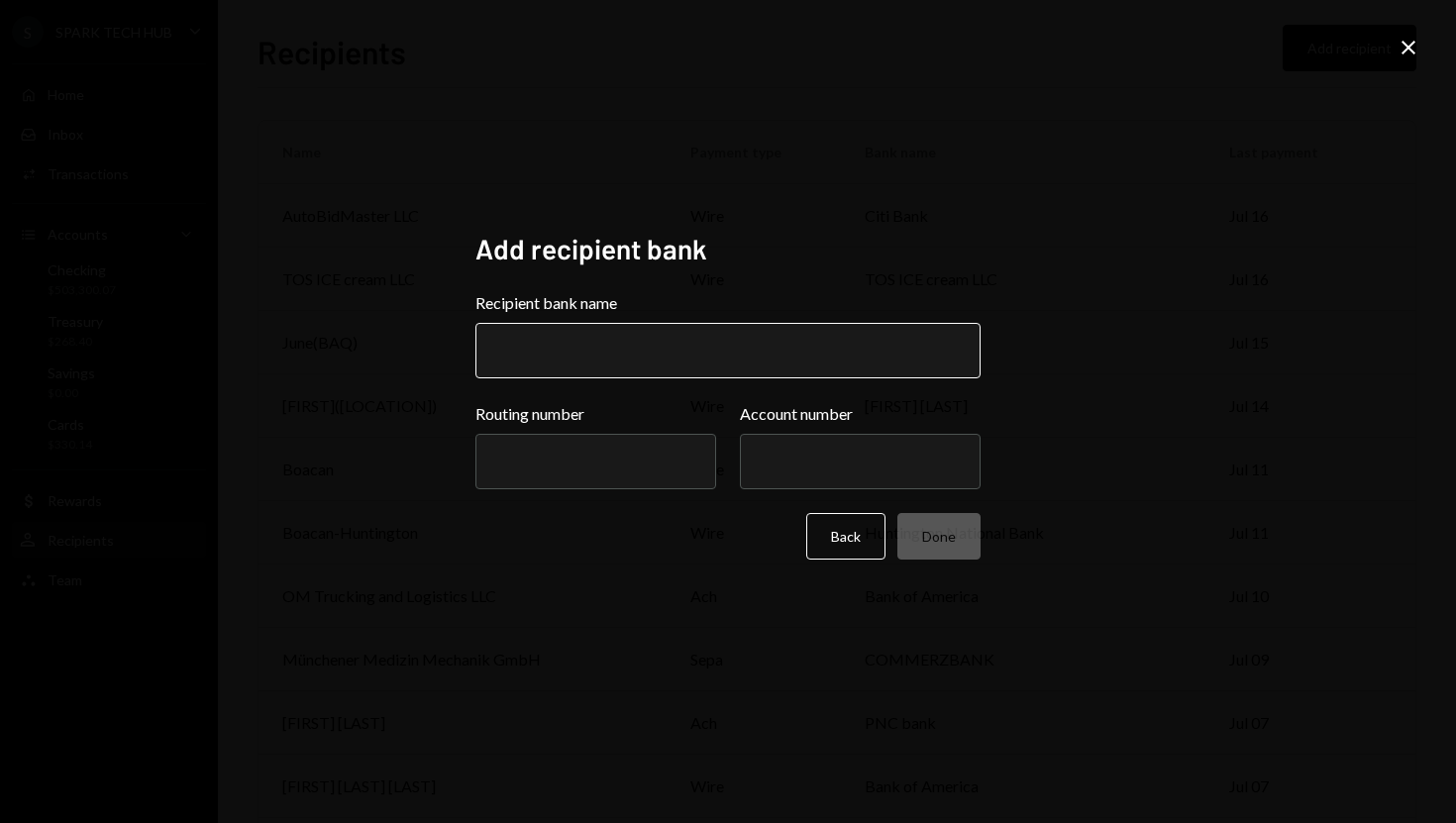 click on "Recipient bank name" at bounding box center [728, 351] 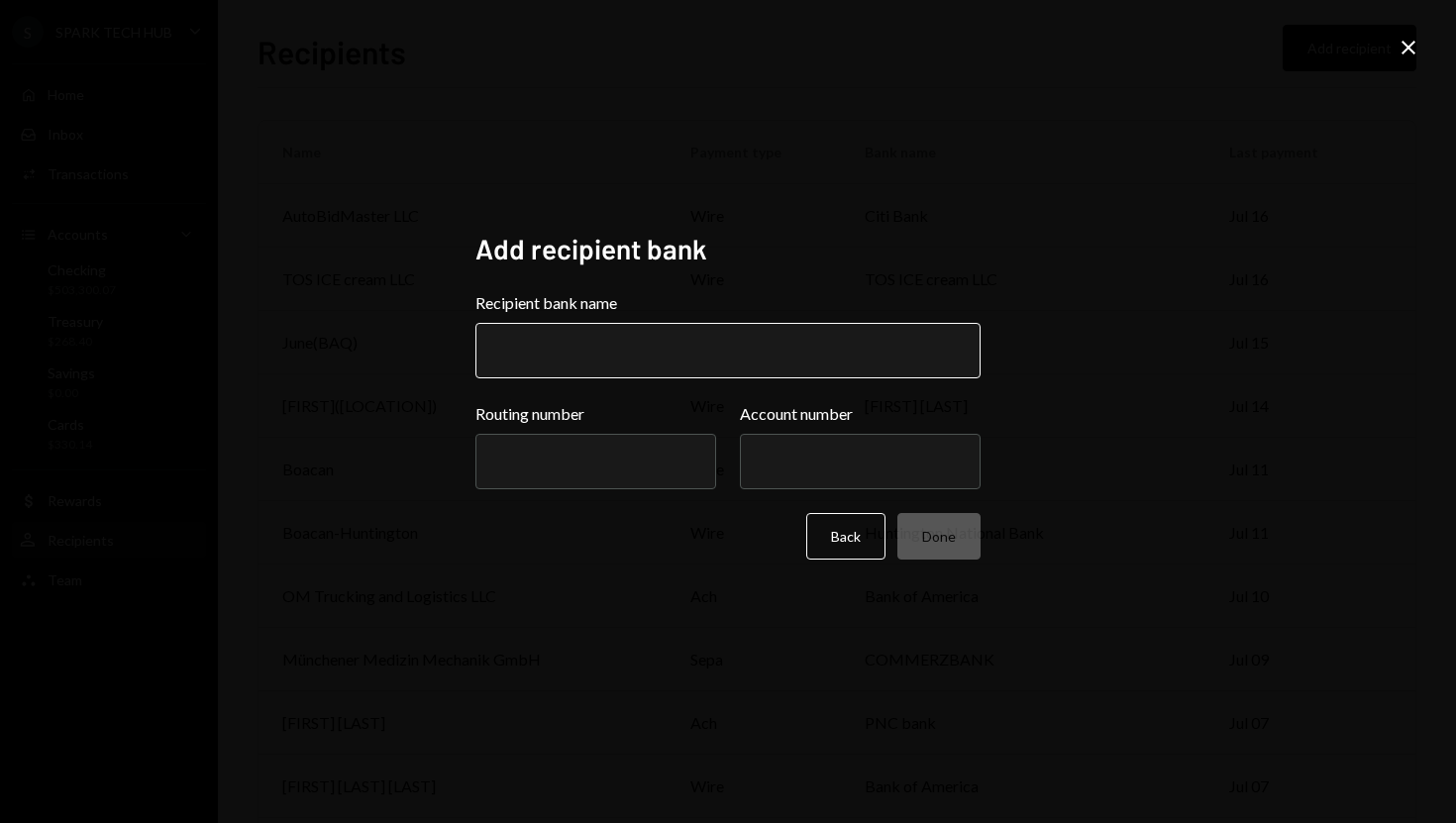 paste on "**********" 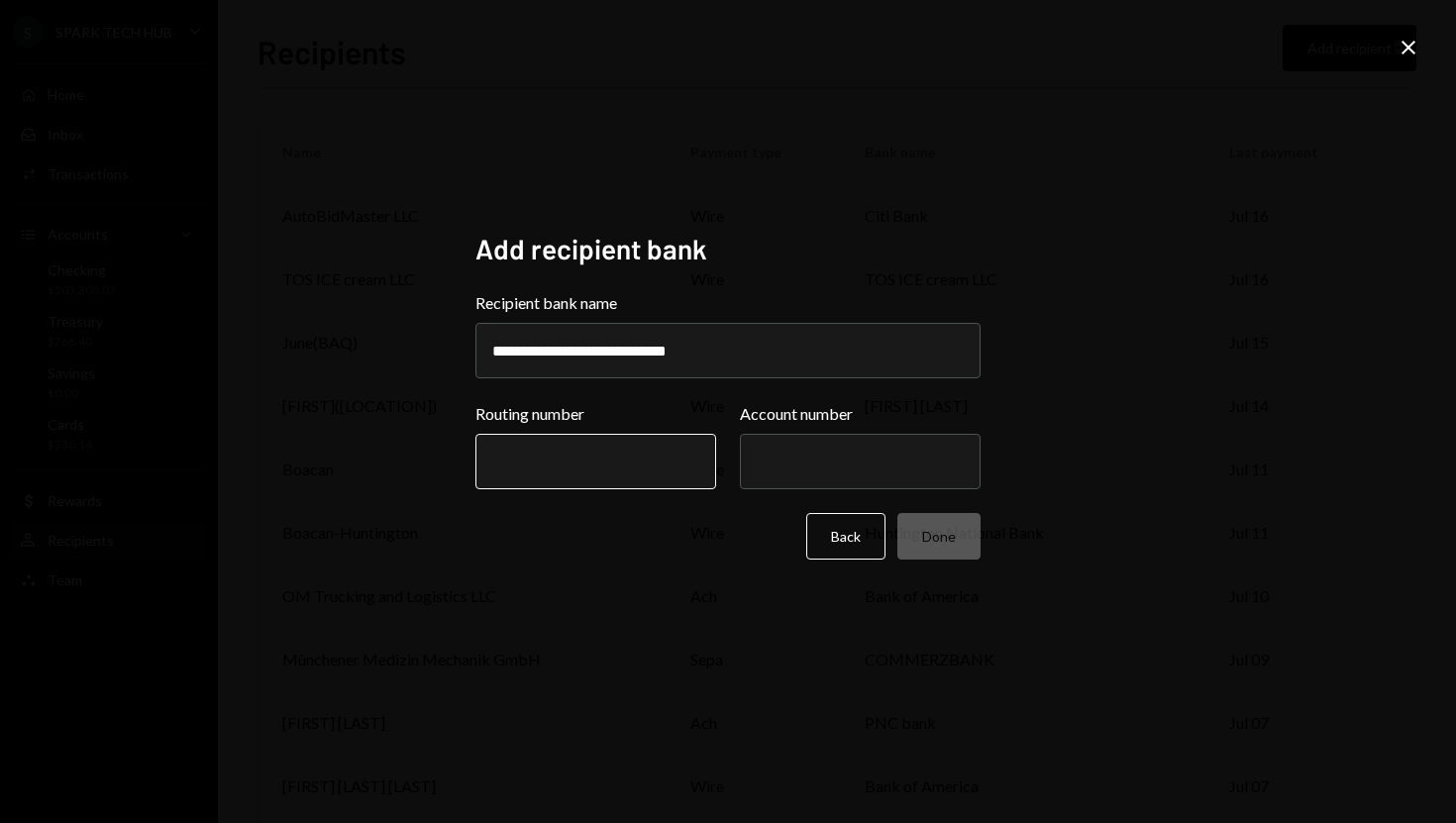 type on "**********" 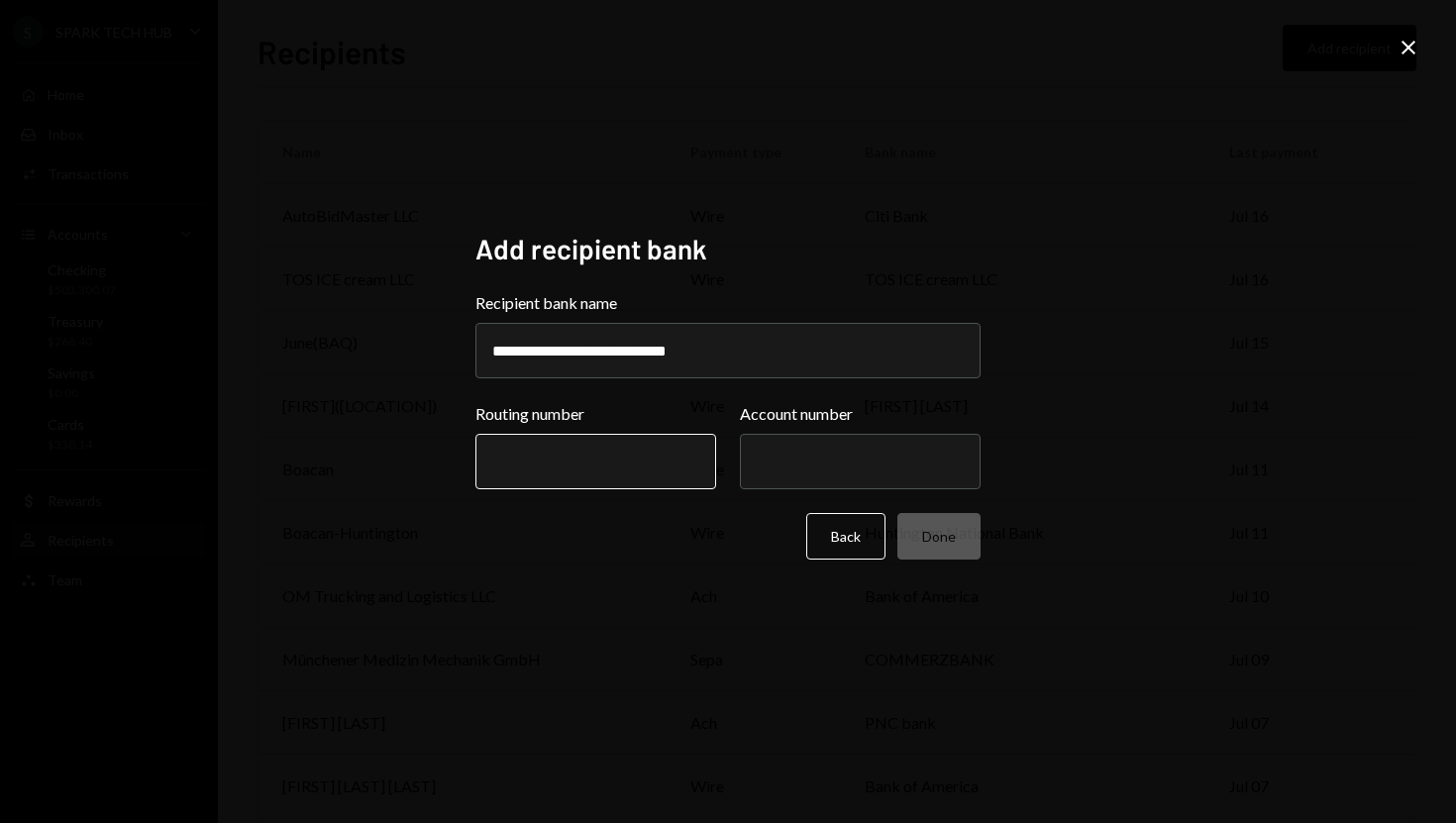 click on "Routing number" at bounding box center [595, 462] 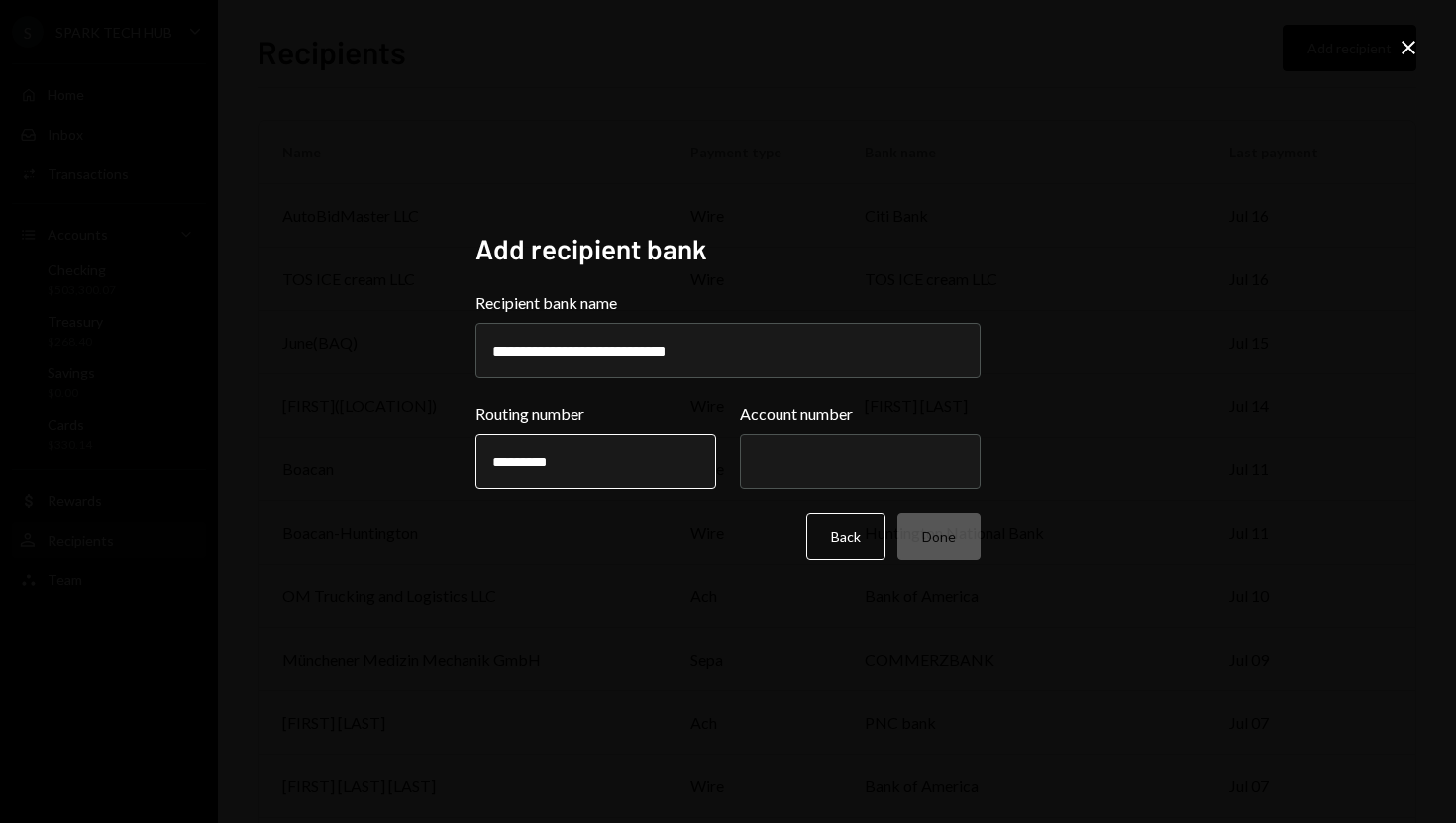 type on "*********" 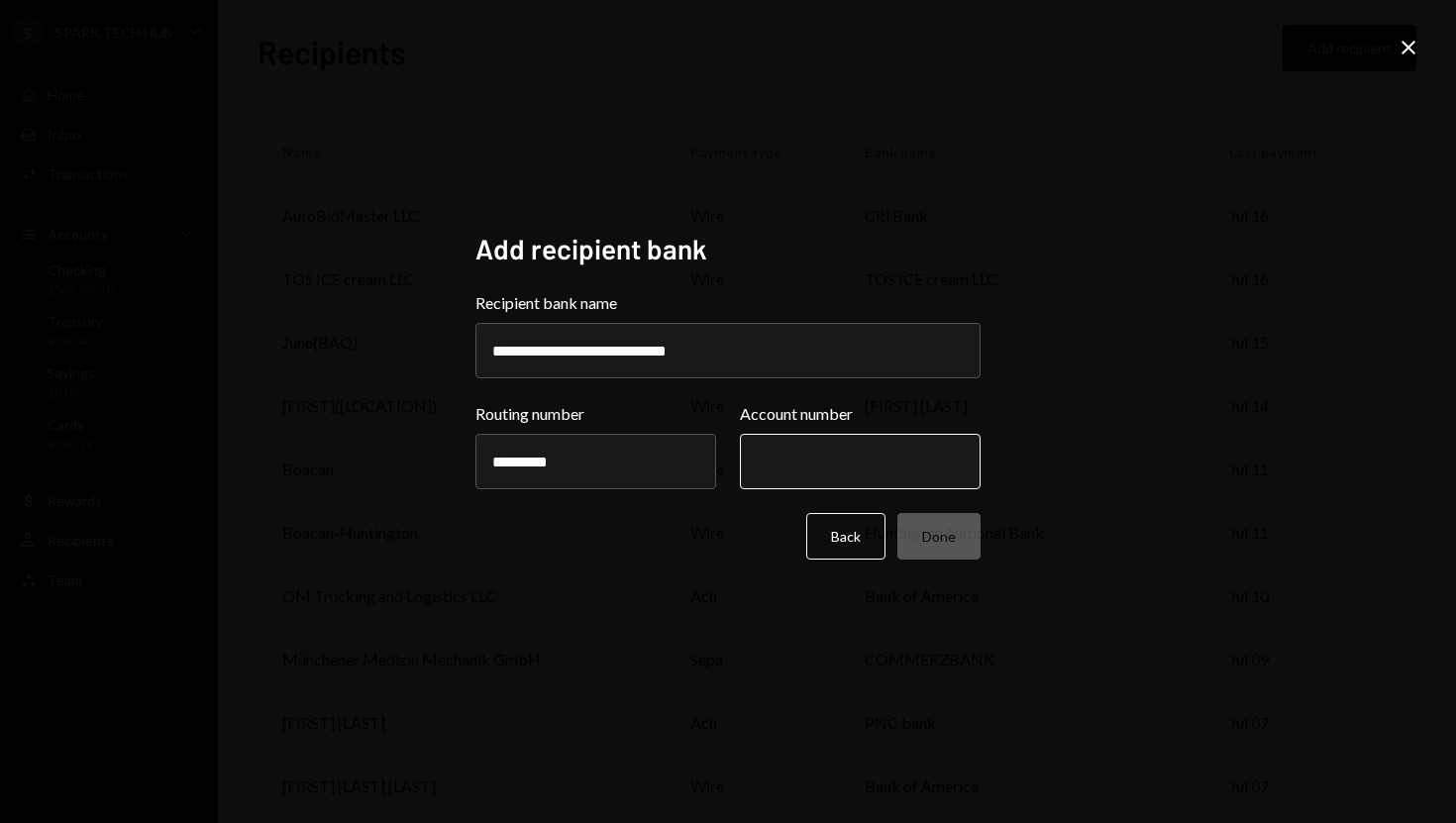 click on "Account number" at bounding box center (860, 462) 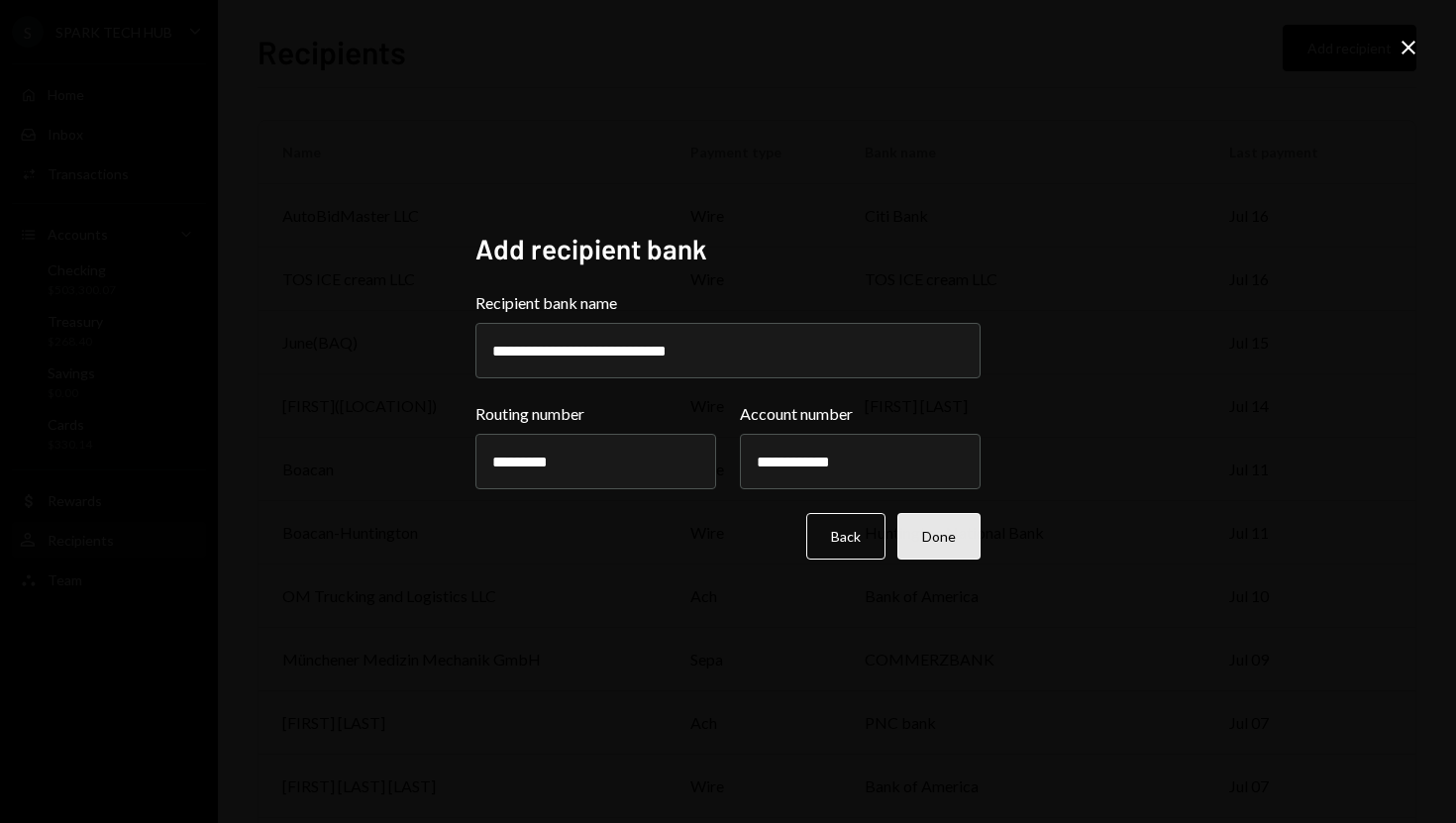 type on "**********" 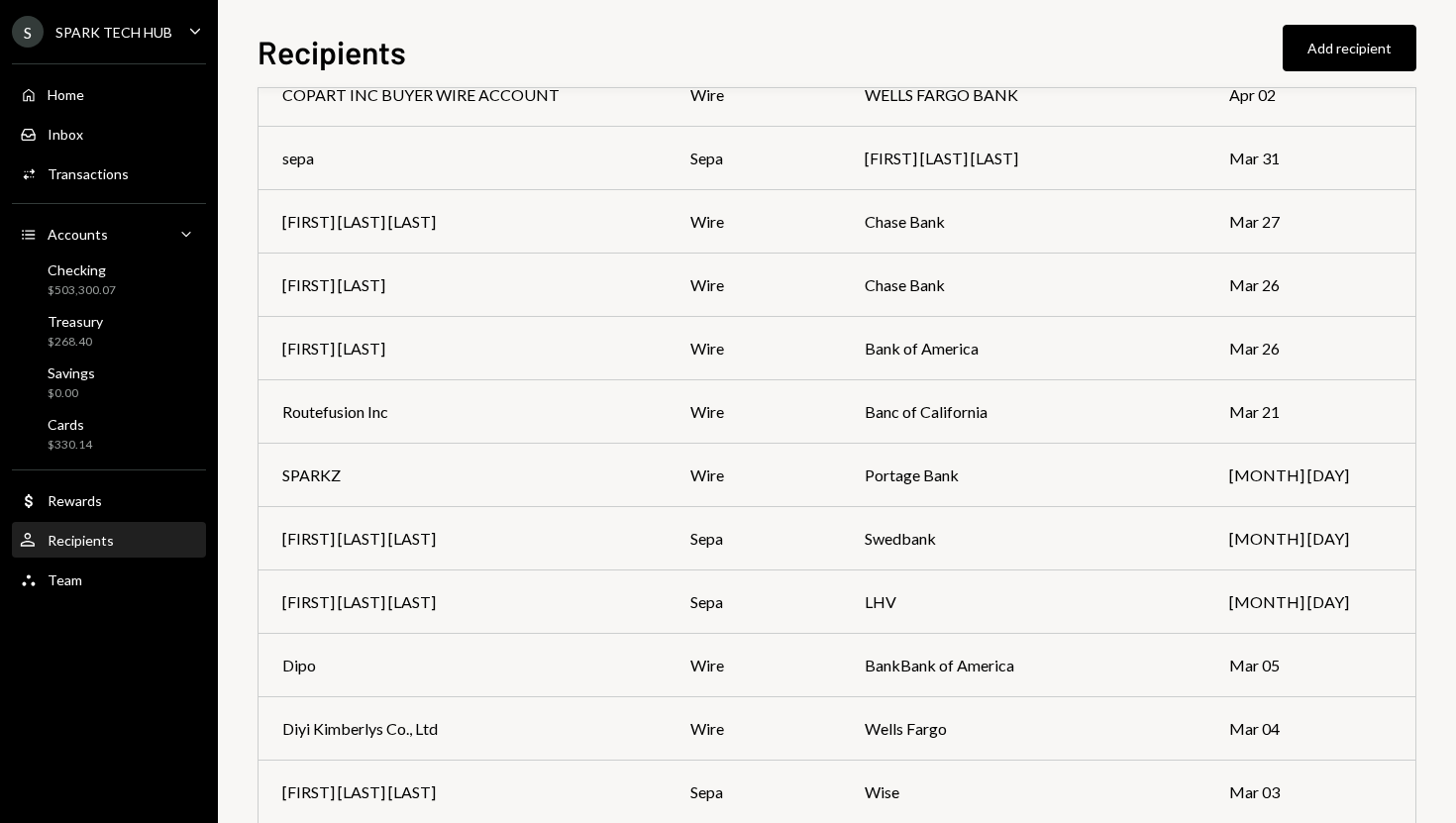scroll, scrollTop: 3775, scrollLeft: 0, axis: vertical 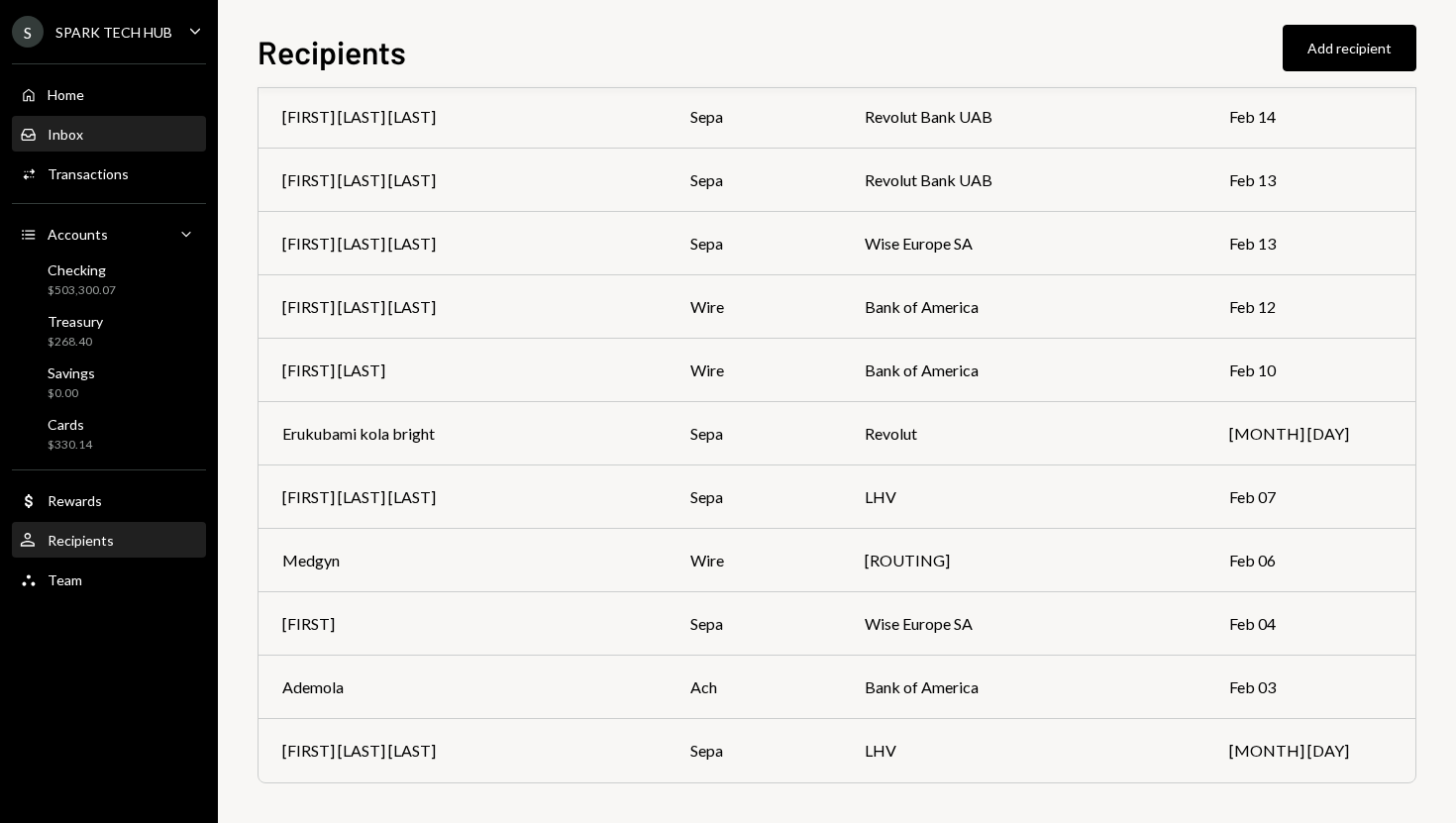 click on "Inbox Inbox" at bounding box center [109, 135] 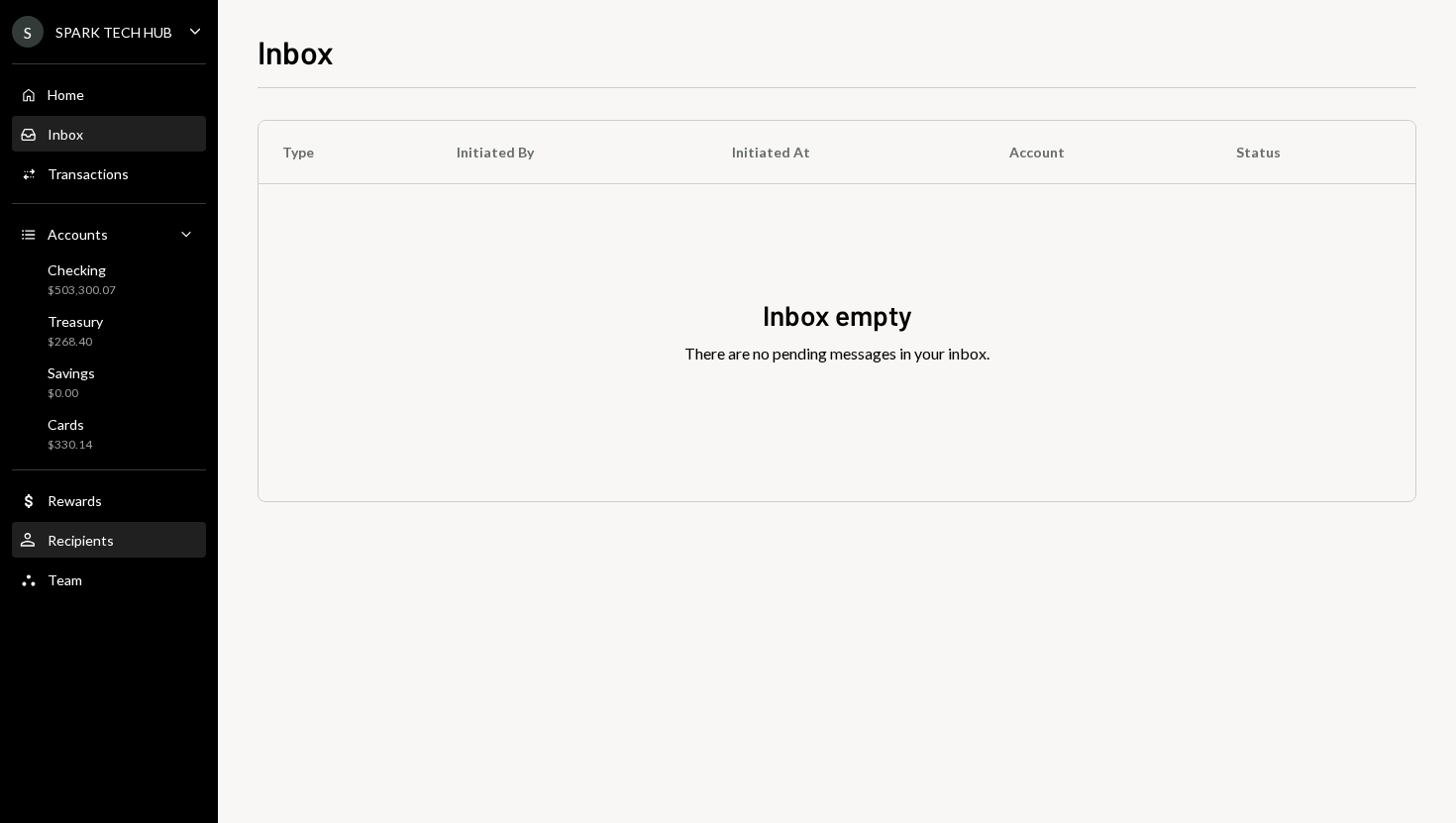 click on "User Recipients" at bounding box center [109, 541] 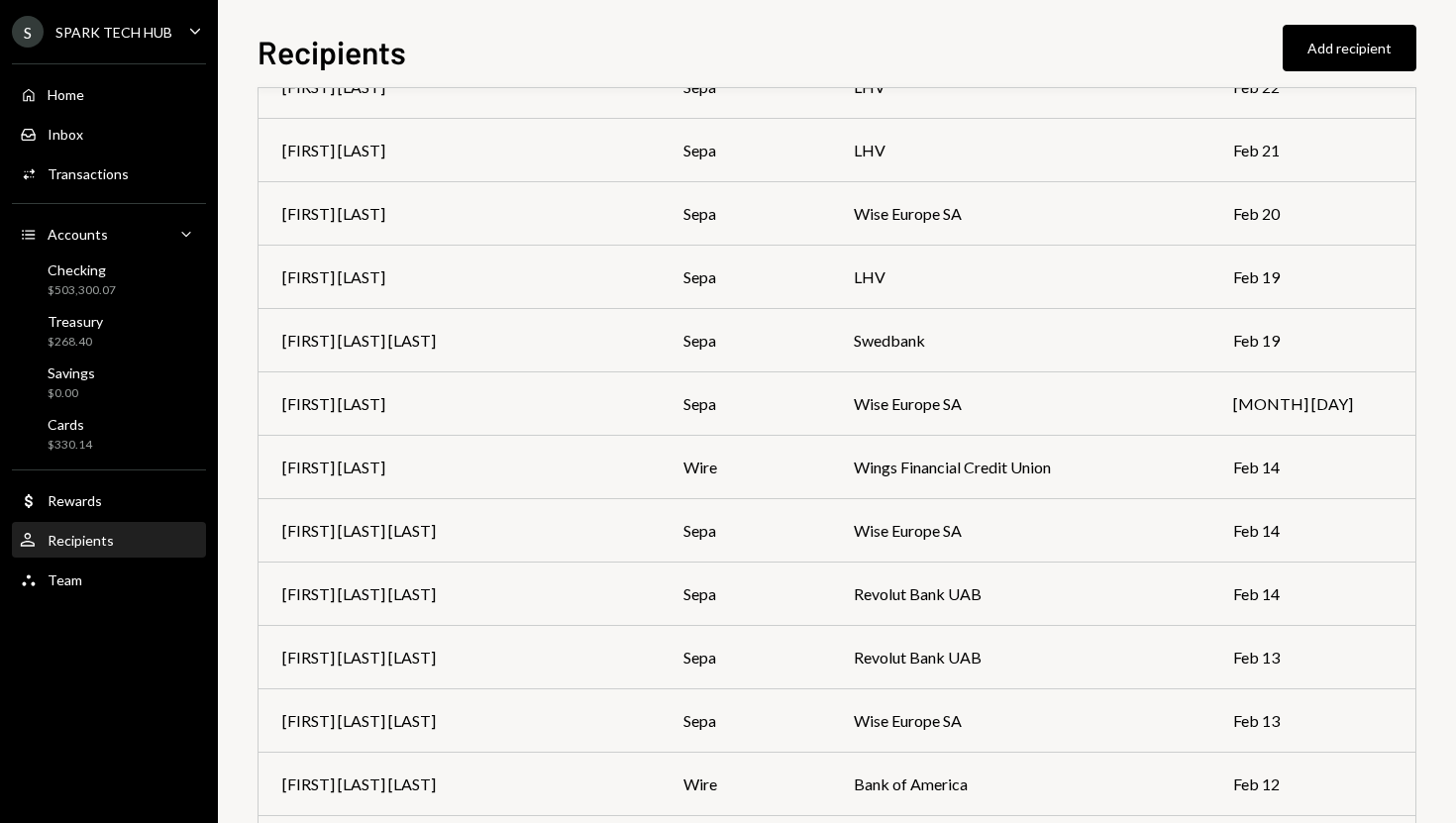 scroll, scrollTop: 3839, scrollLeft: 0, axis: vertical 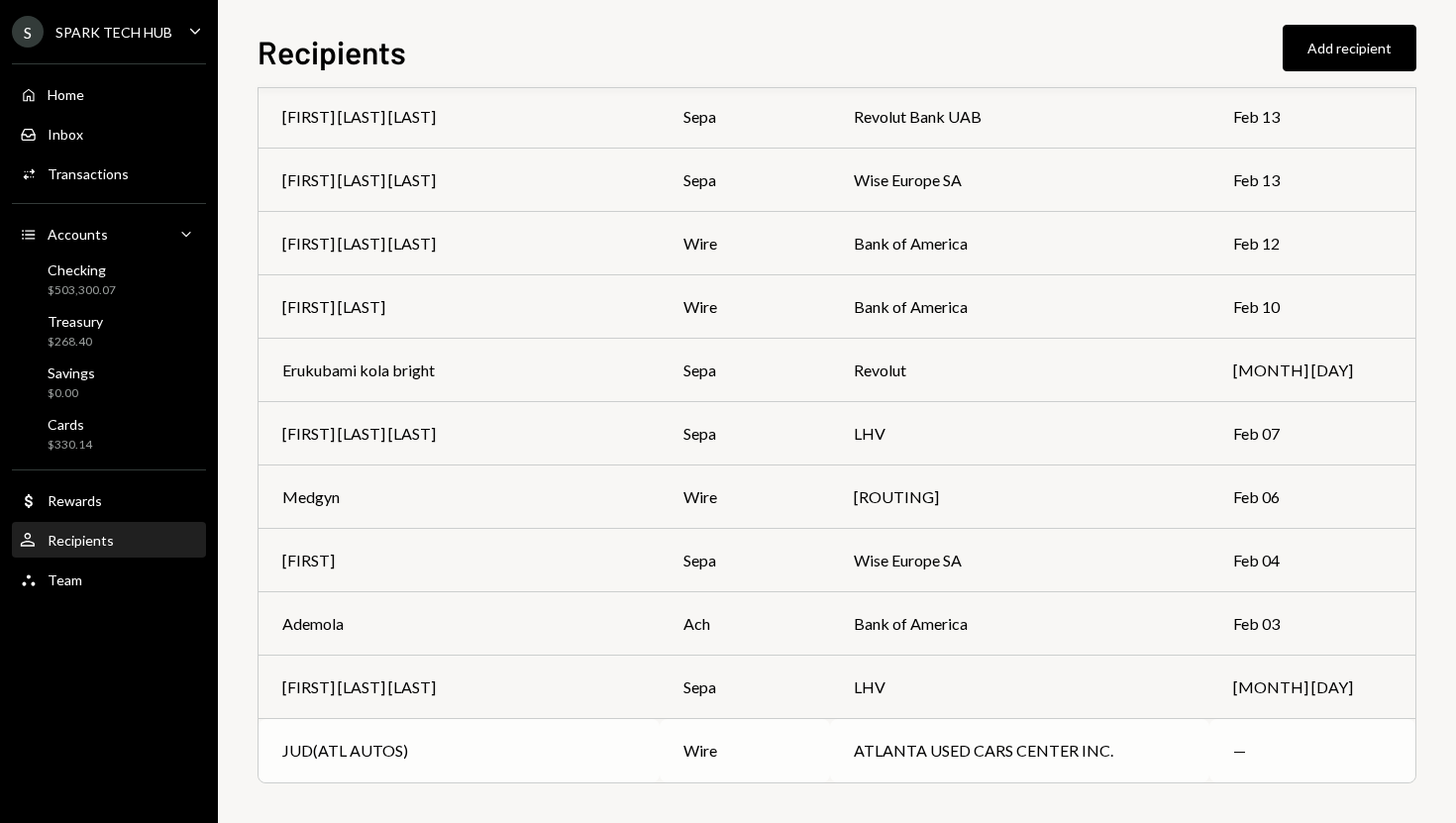 click on "JUD(ATL AUTOS)" at bounding box center (459, 751) 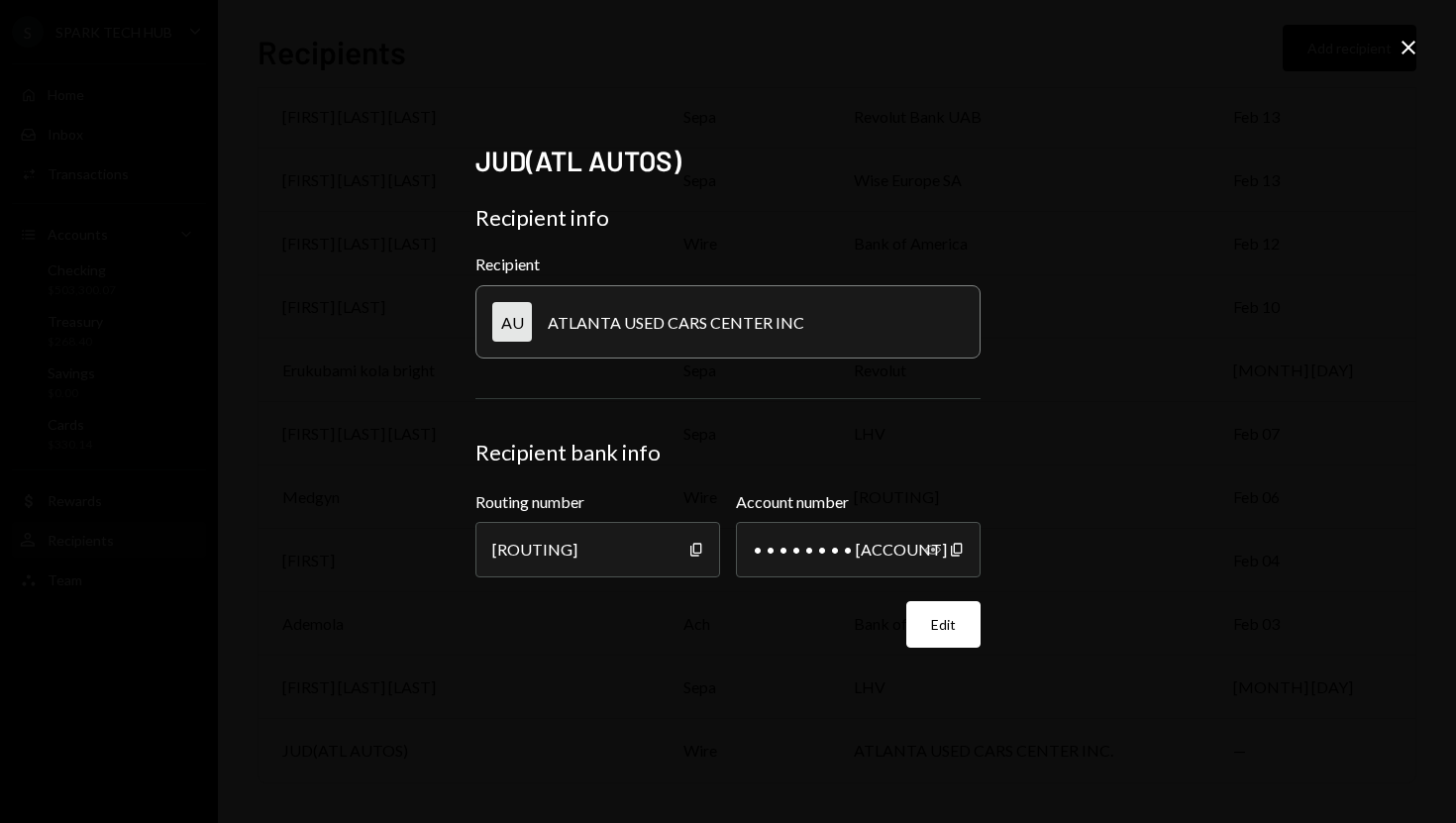 click on "Show" 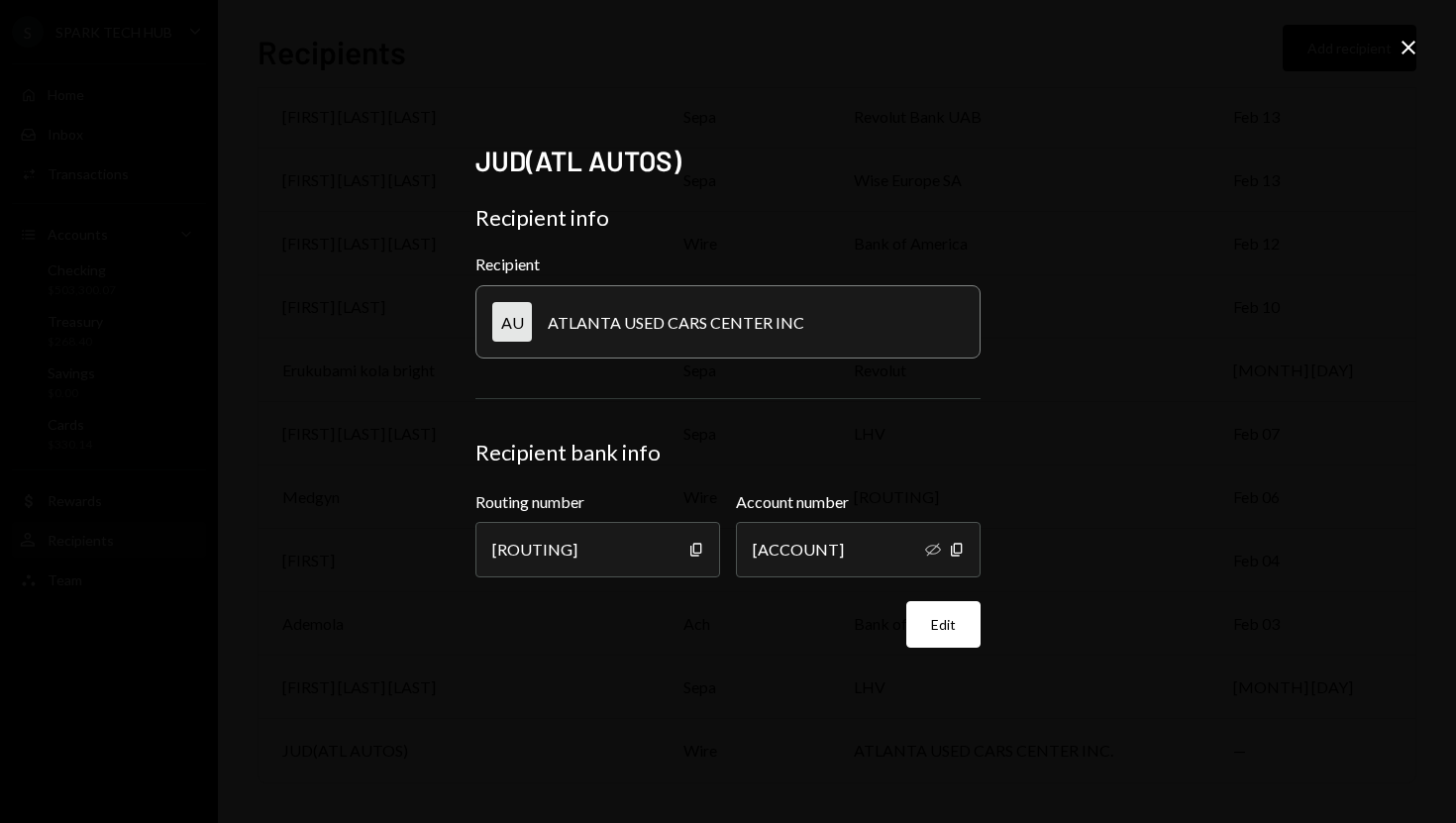 type 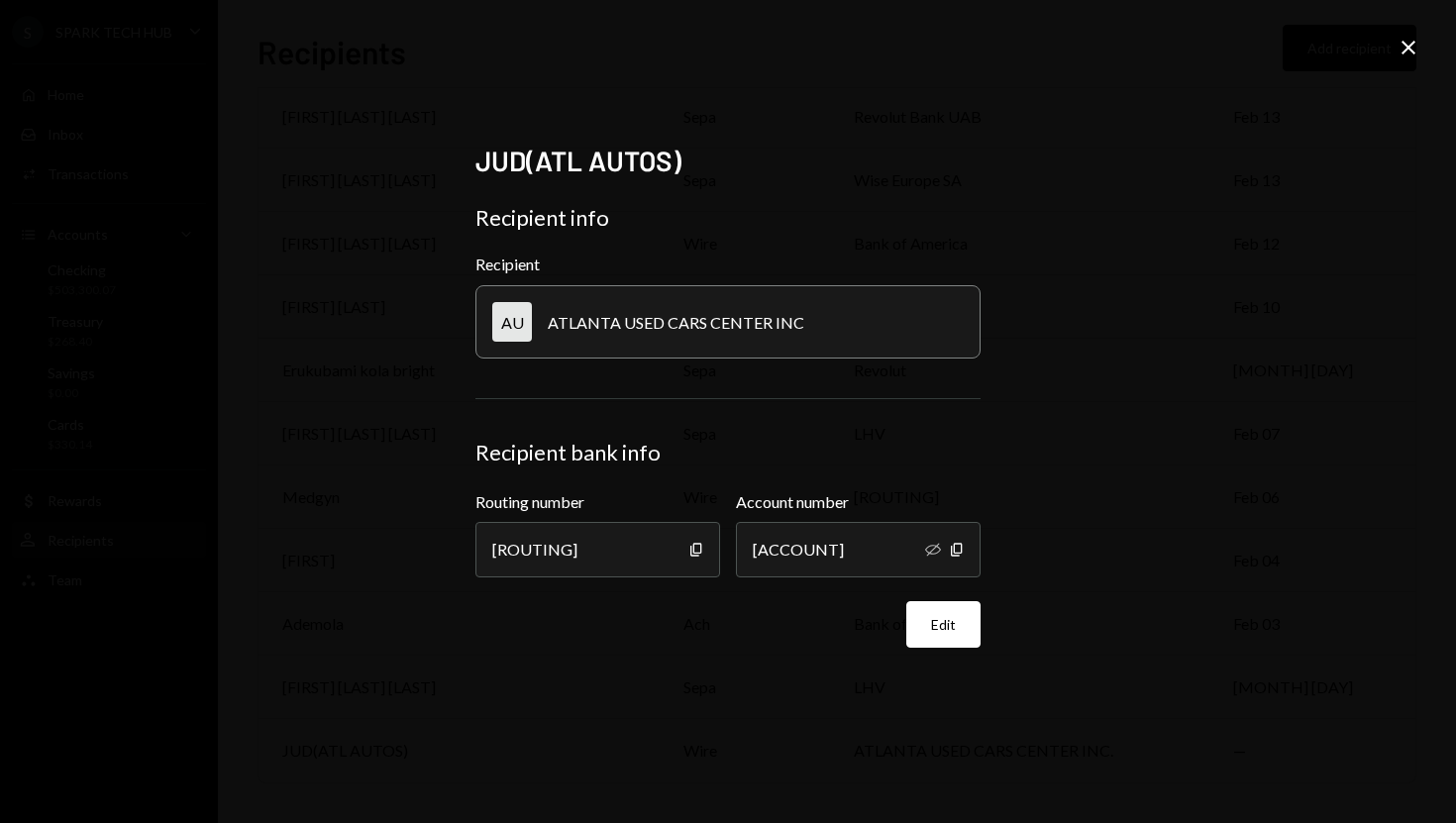 click on "Close" 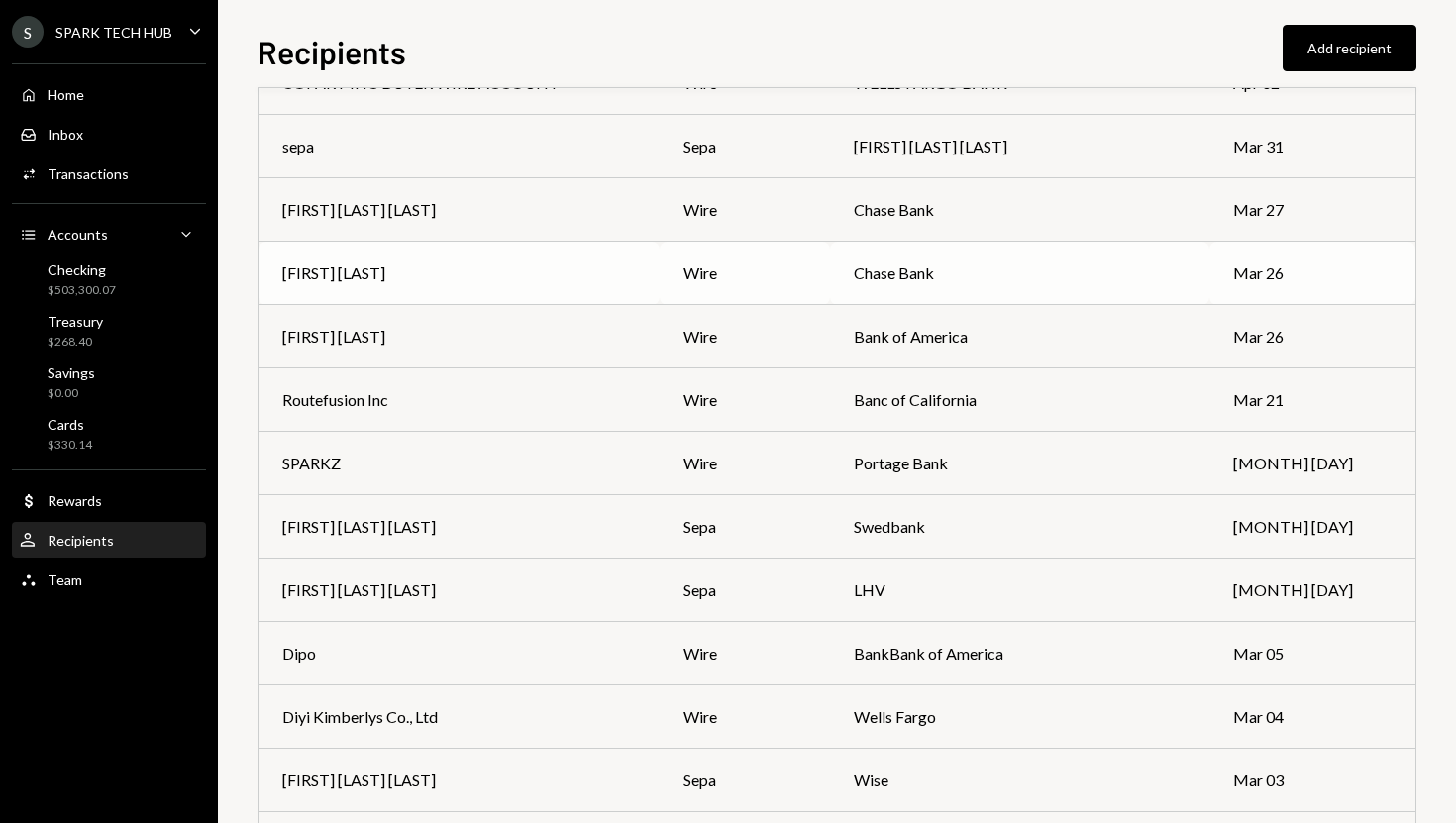 scroll, scrollTop: 2112, scrollLeft: 0, axis: vertical 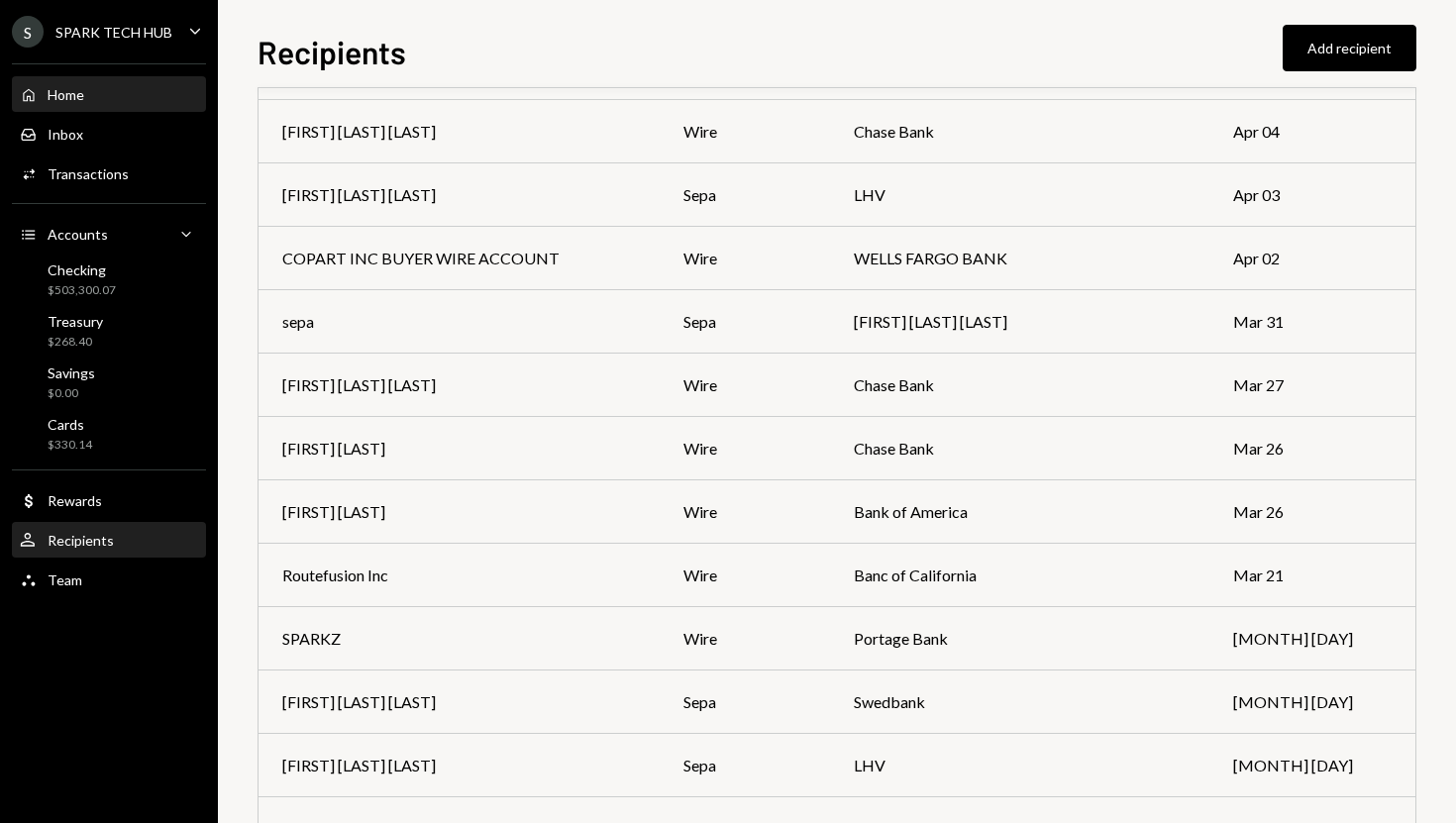 click on "Home Home" at bounding box center (109, 95) 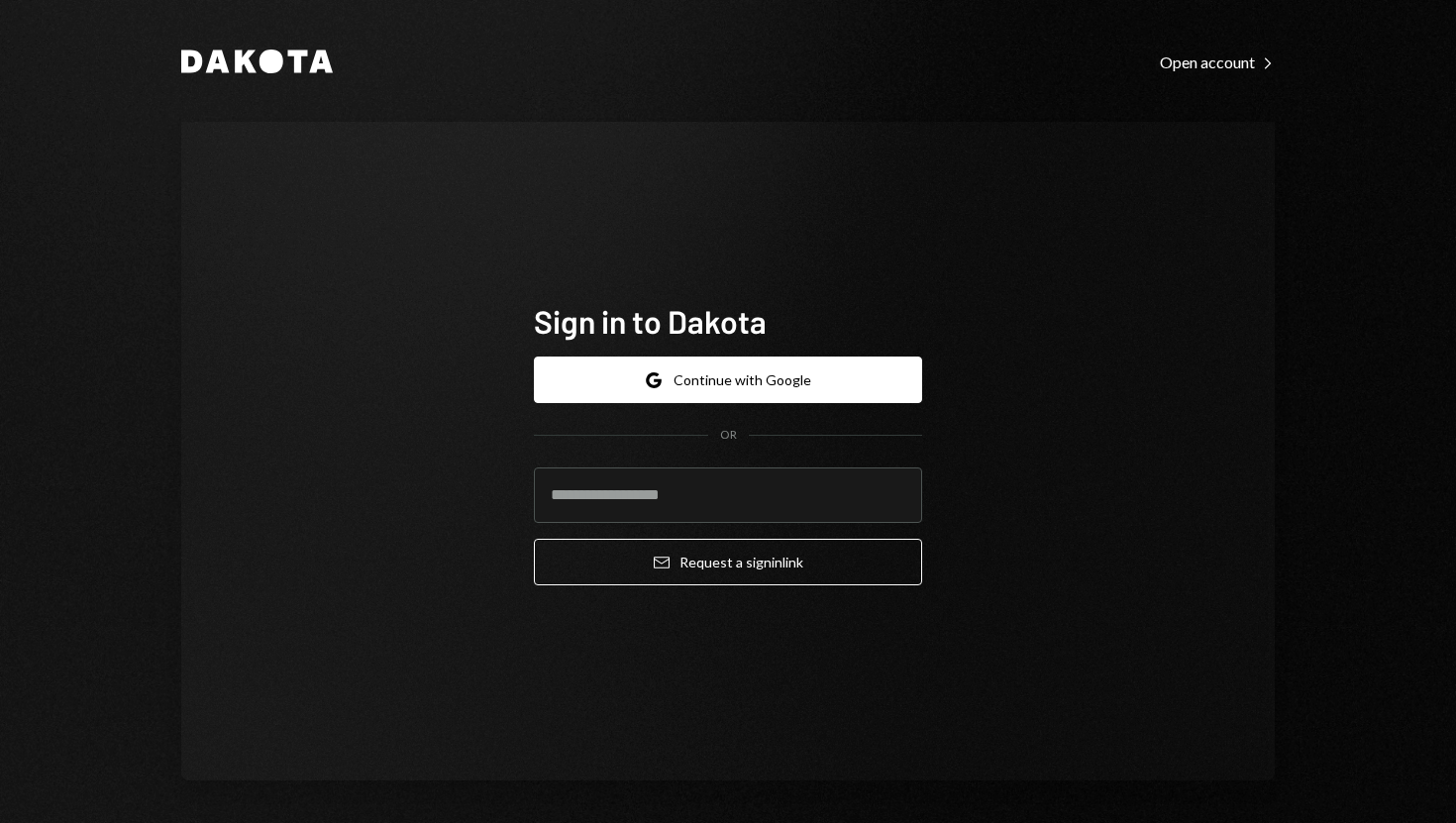 scroll, scrollTop: 0, scrollLeft: 0, axis: both 